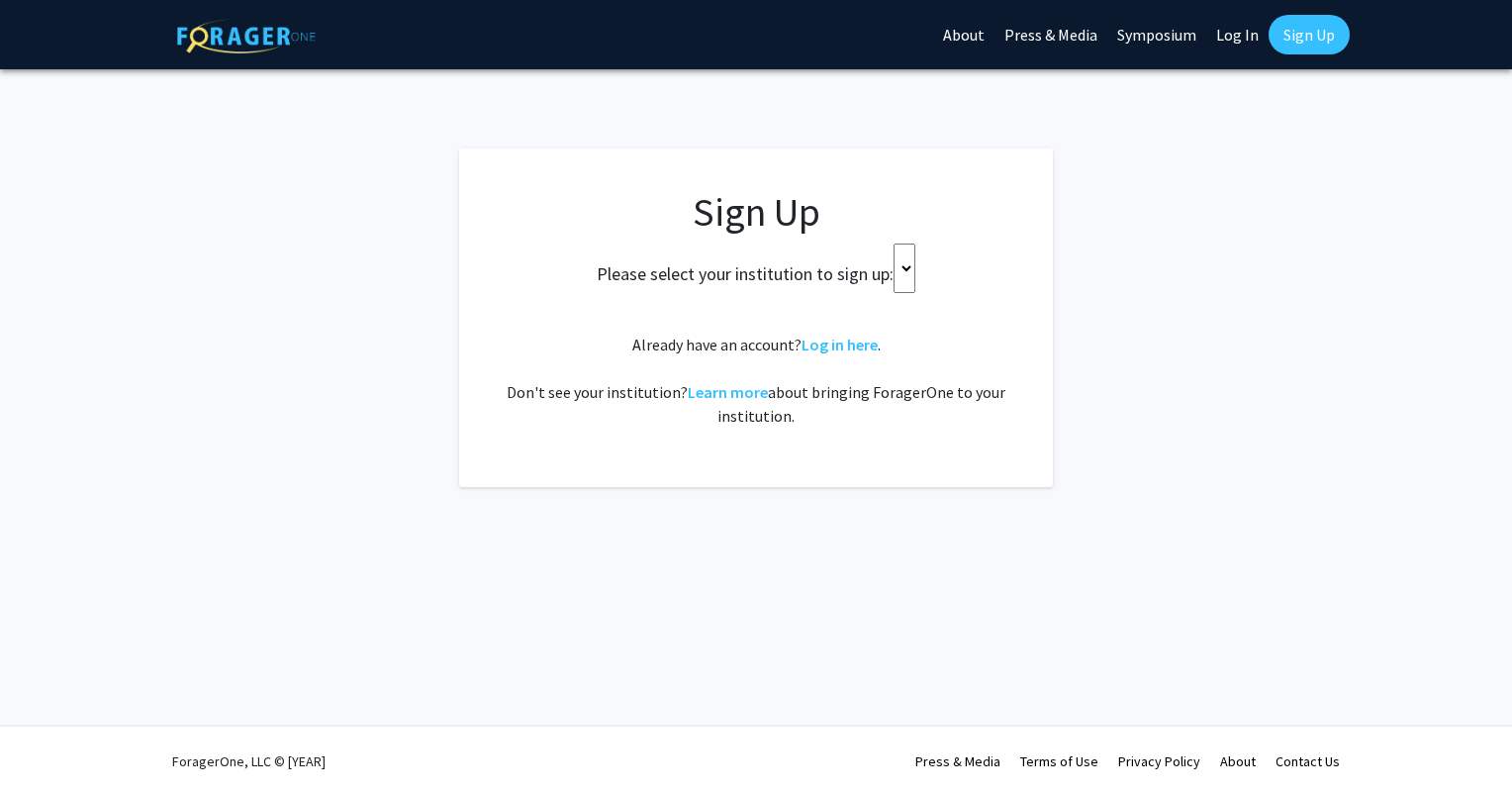 scroll, scrollTop: 0, scrollLeft: 0, axis: both 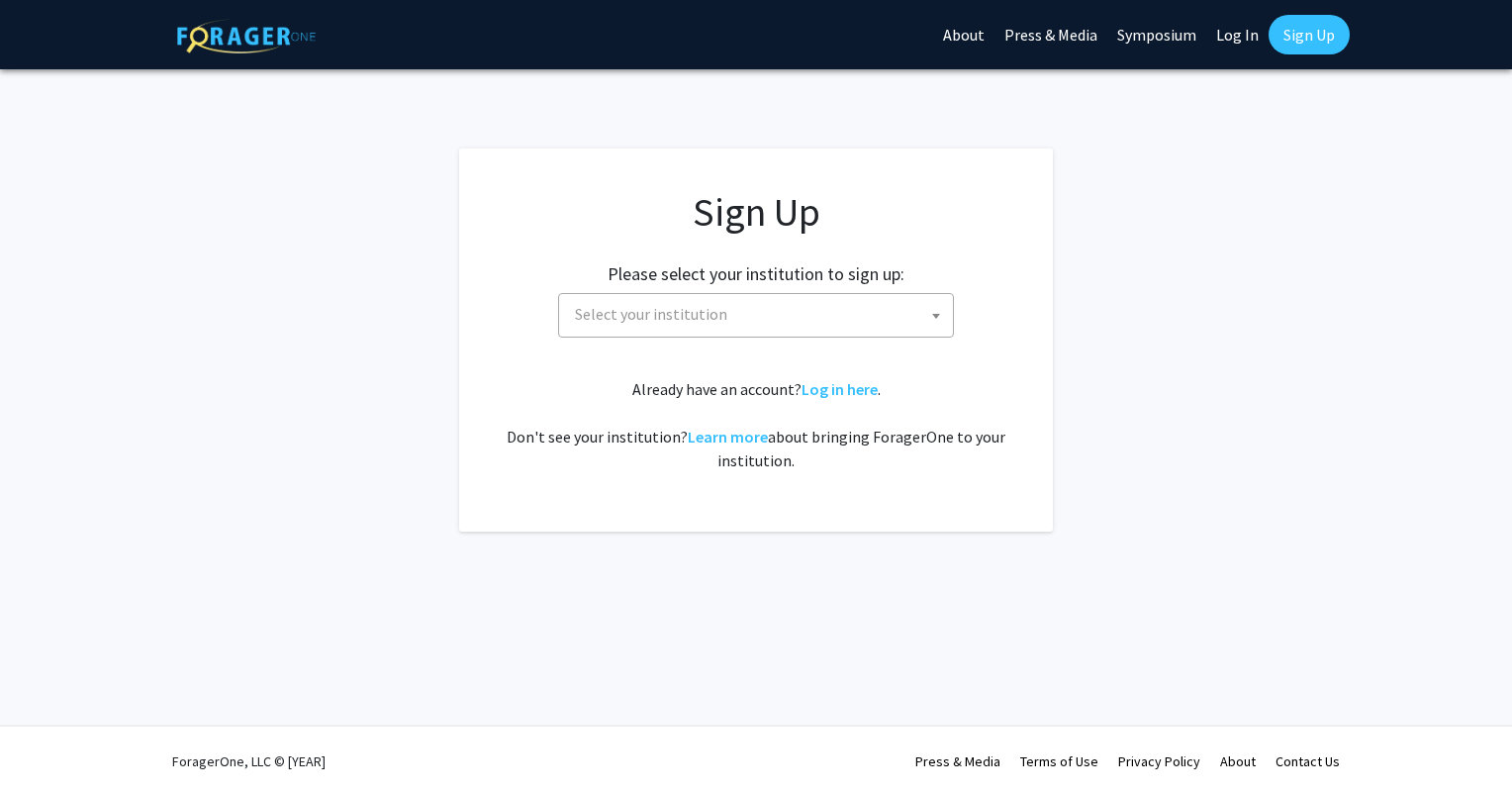click on "Select your institution" at bounding box center [760, 314] 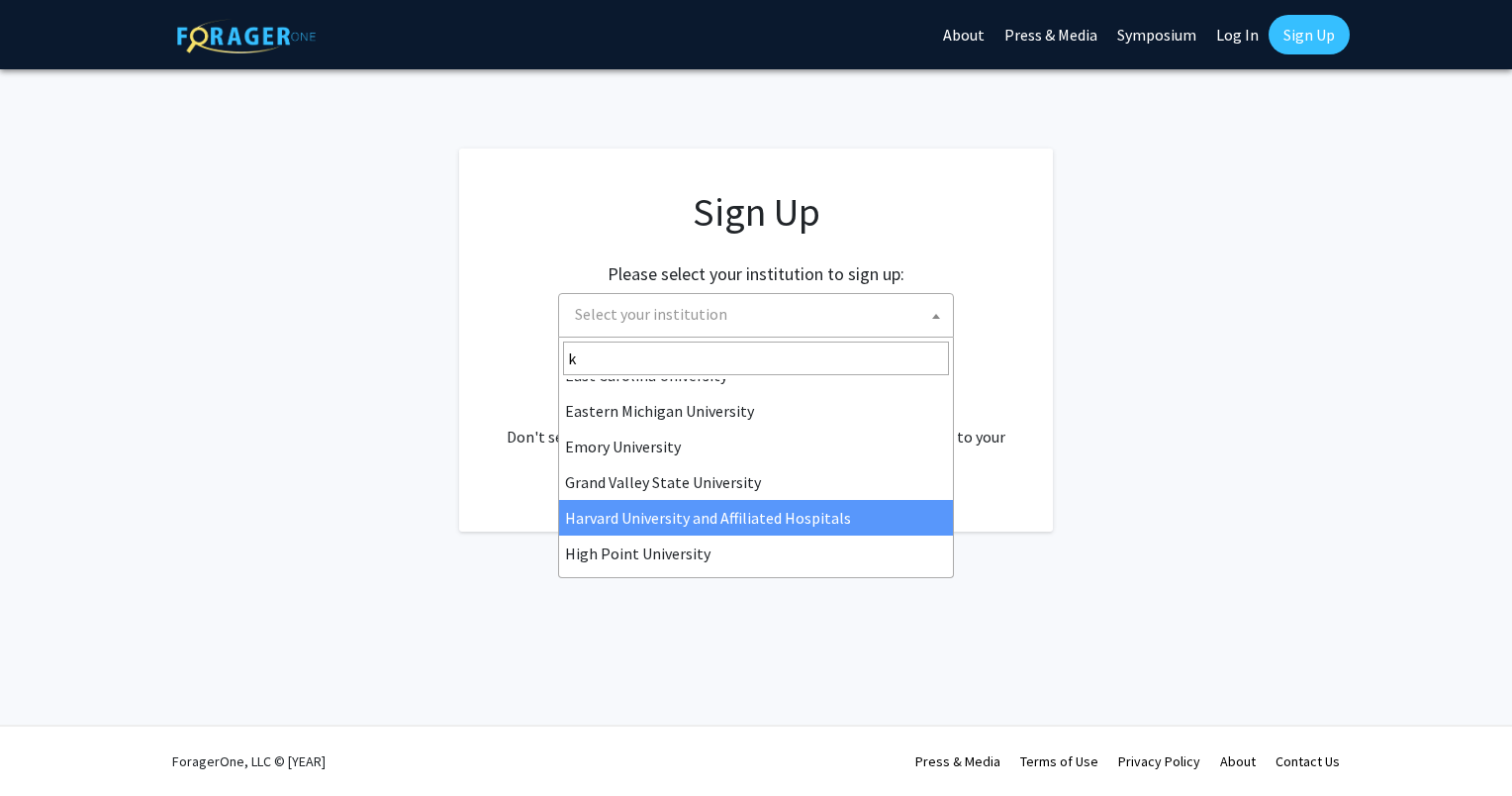 scroll, scrollTop: 0, scrollLeft: 0, axis: both 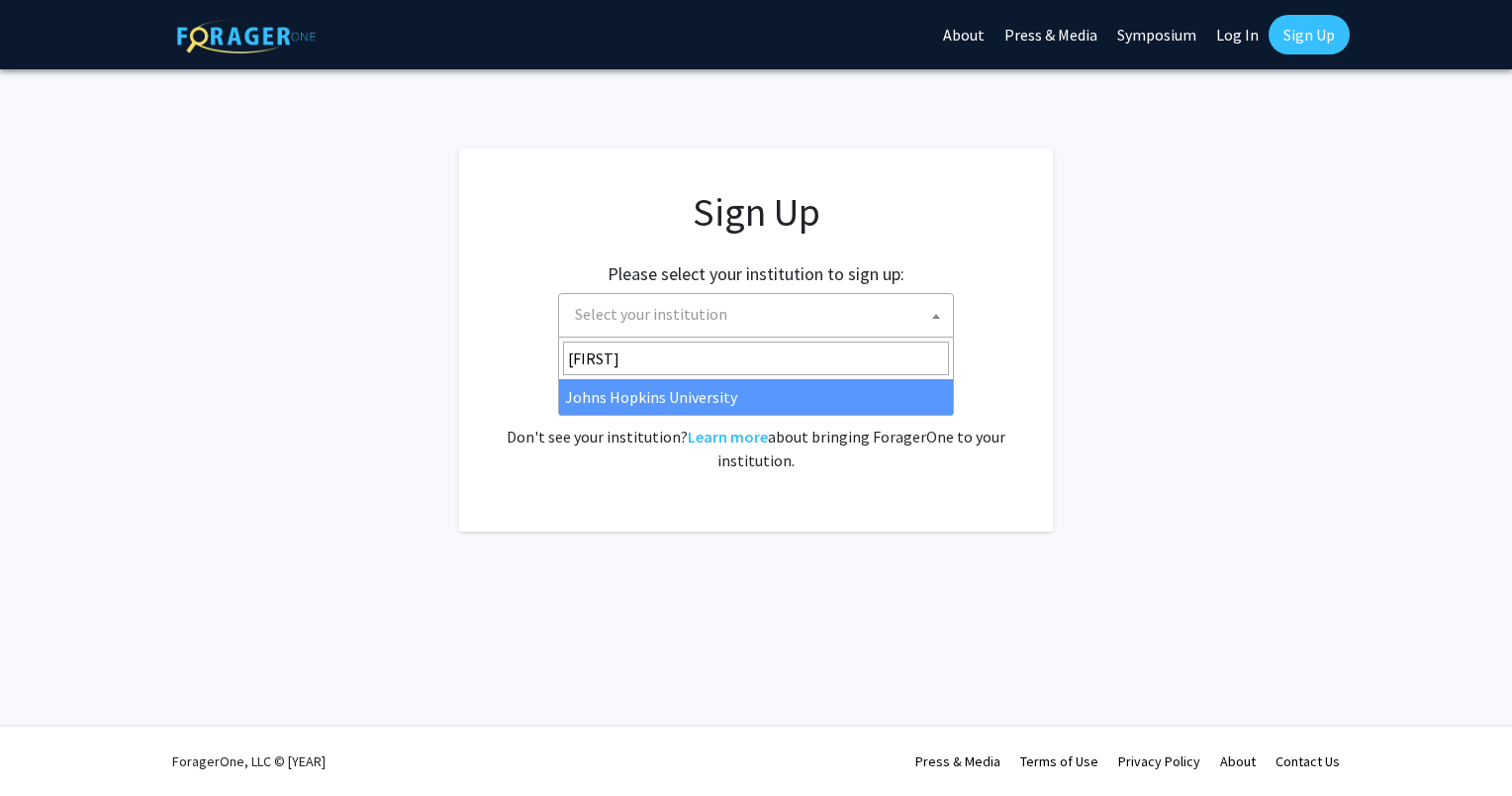 type on "john" 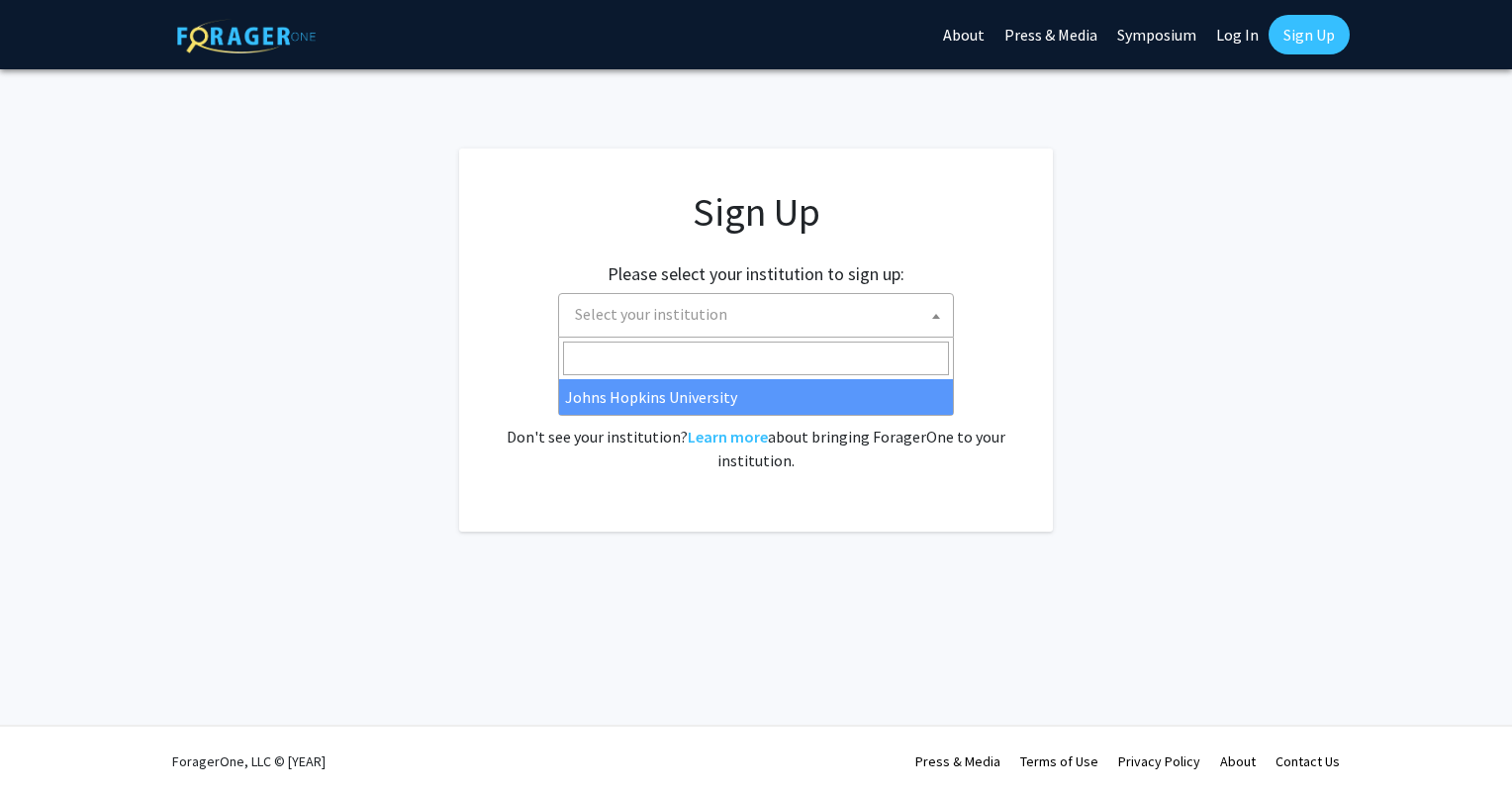 click on "Already have an account?  Log in here .   Don't see your institution?  Learn more  about bringing ForagerOne to your institution." at bounding box center (756, 425) 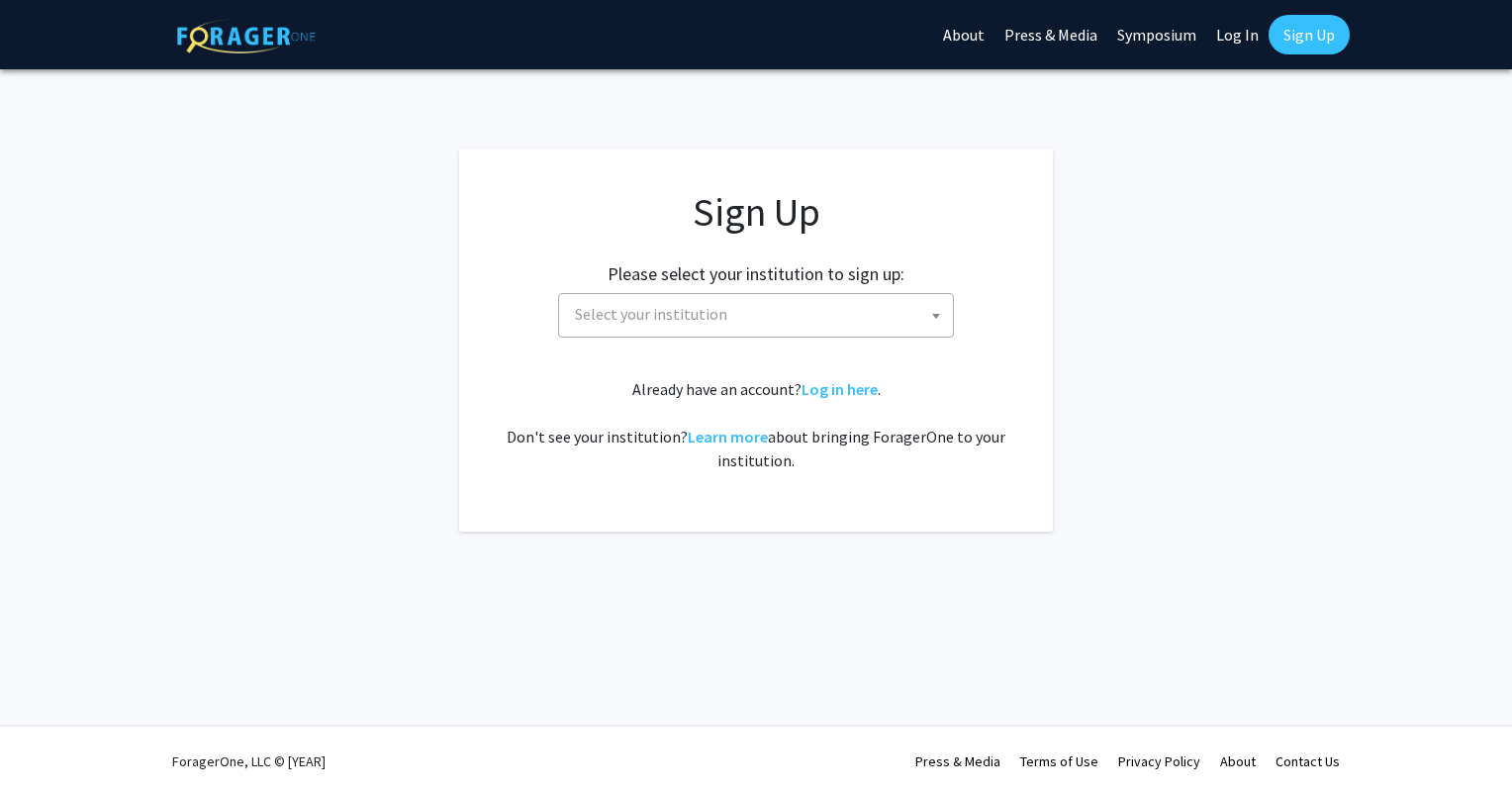 click on "Select your institution" at bounding box center (651, 314) 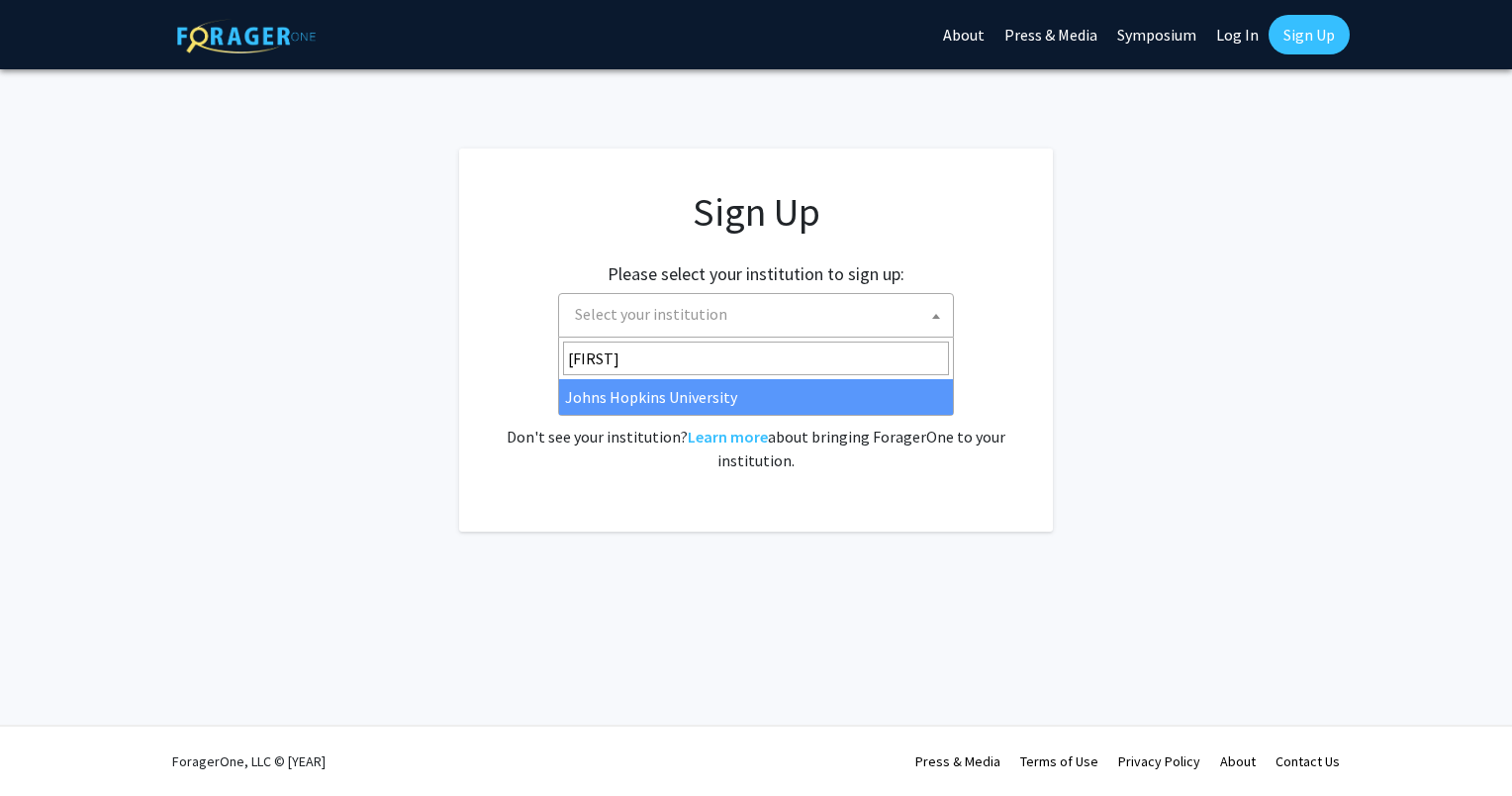 type on "joh" 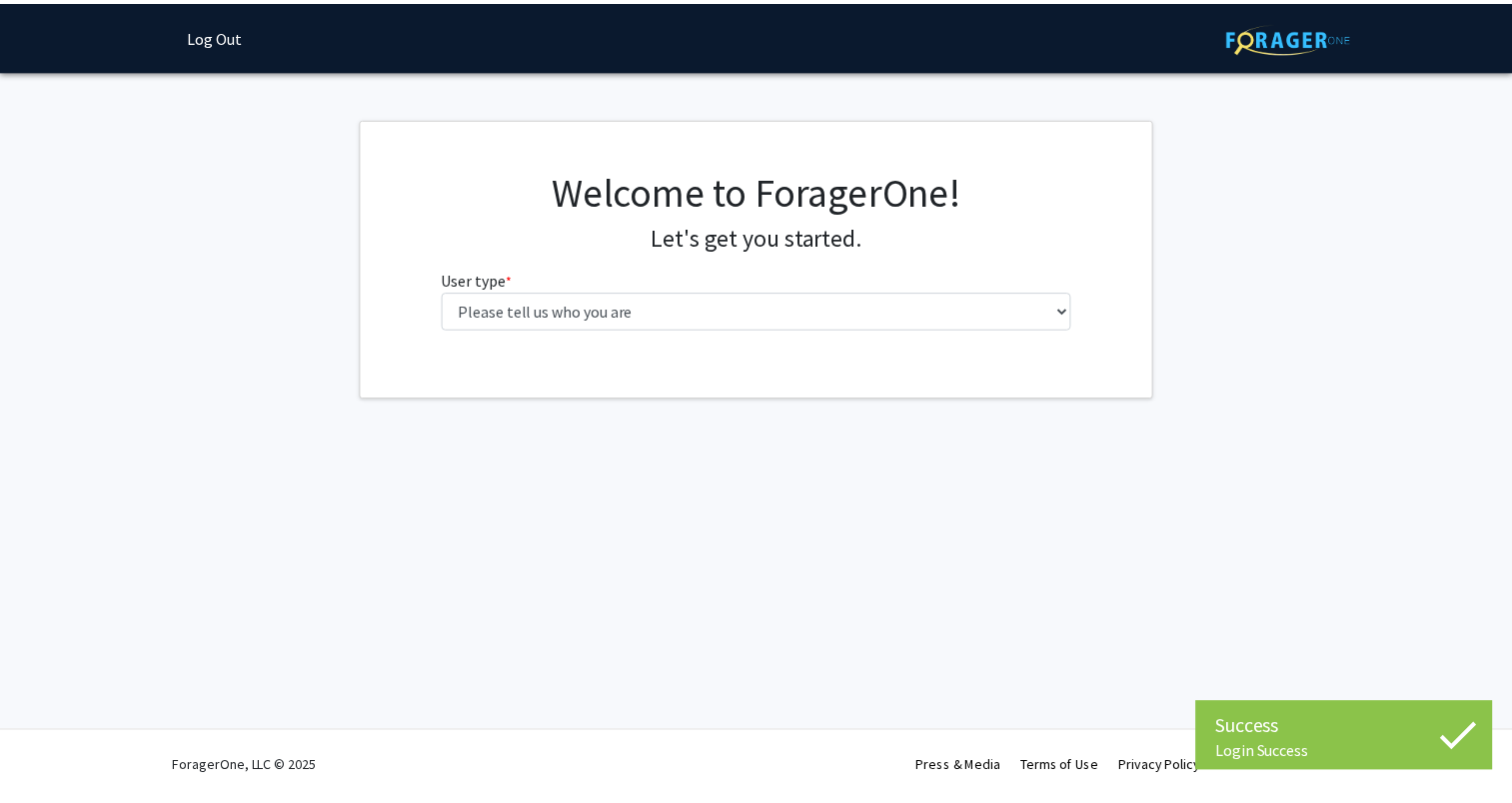 scroll, scrollTop: 0, scrollLeft: 0, axis: both 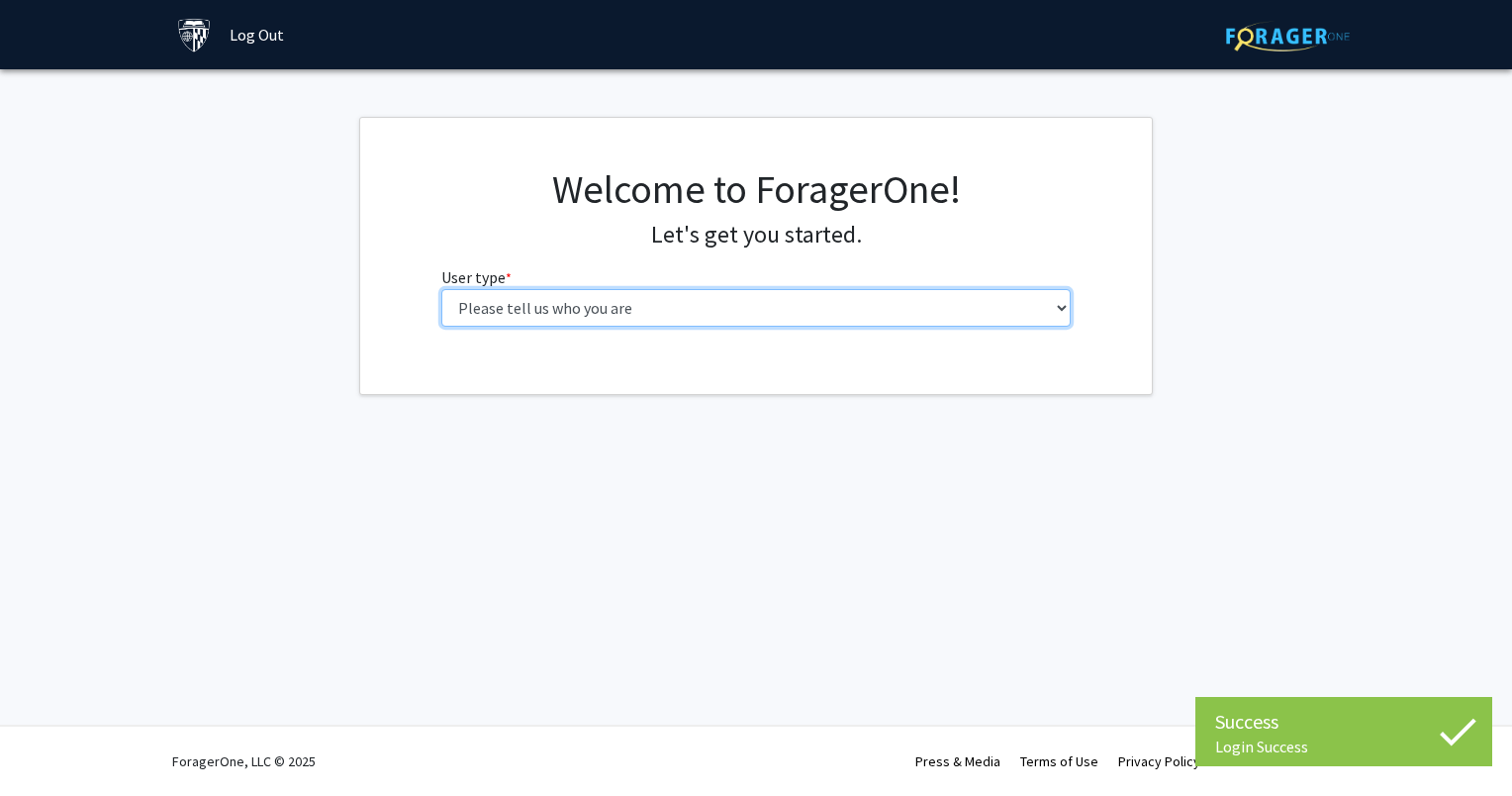 click on "Please tell us who you are  Undergraduate Student   Master's Student   Doctoral Candidate (PhD, MD, DMD, PharmD, etc.)   Postdoctoral Researcher / Research Staff / Medical Resident / Medical Fellow   Faculty   Administrative Staff" at bounding box center (756, 308) 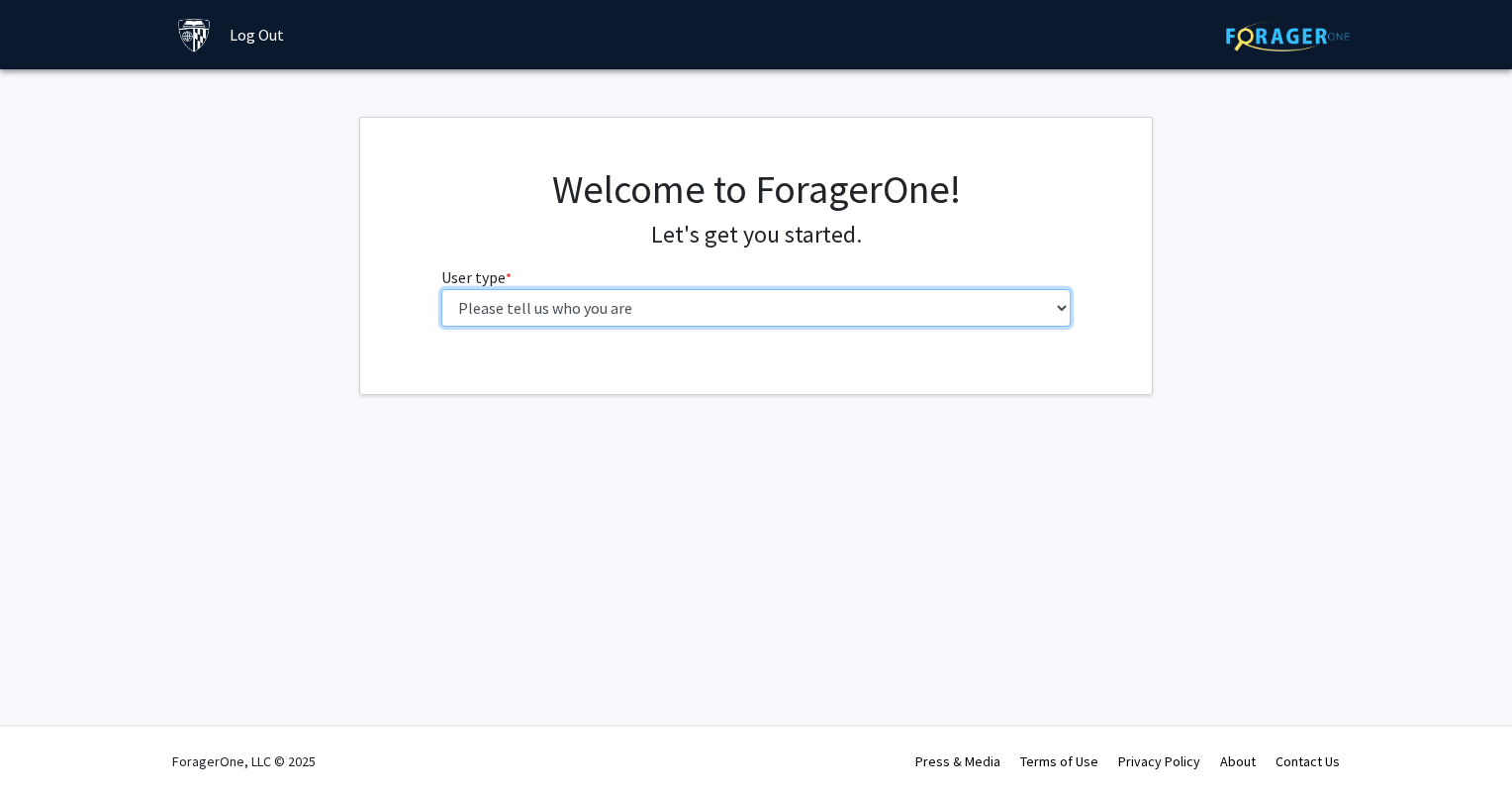 click on "Please tell us who you are  Undergraduate Student   Master's Student   Doctoral Candidate (PhD, MD, DMD, PharmD, etc.)   Postdoctoral Researcher / Research Staff / Medical Resident / Medical Fellow   Faculty   Administrative Staff" at bounding box center [756, 308] 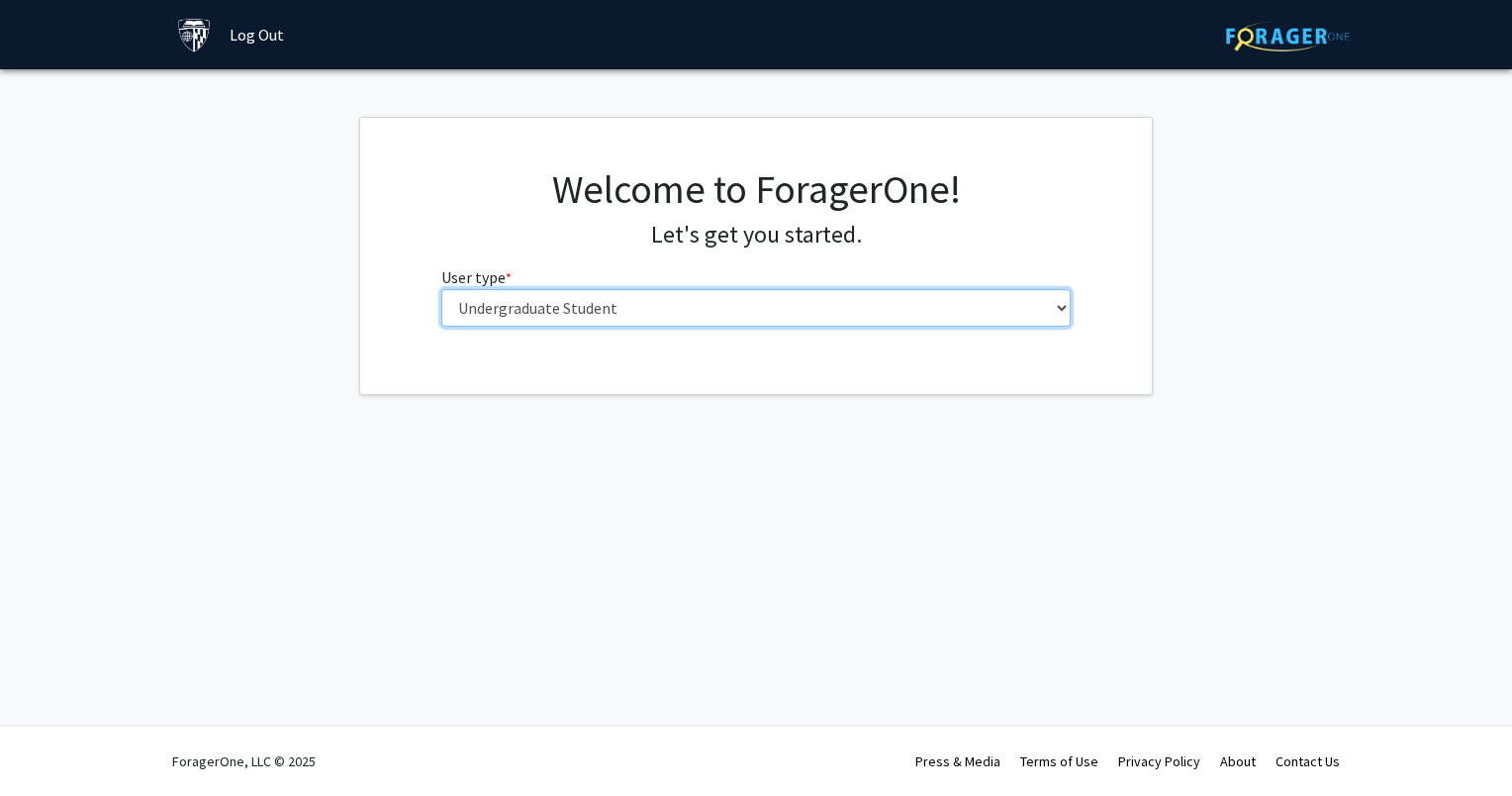 click on "Please tell us who you are  Undergraduate Student   Master's Student   Doctoral Candidate (PhD, MD, DMD, PharmD, etc.)   Postdoctoral Researcher / Research Staff / Medical Resident / Medical Fellow   Faculty   Administrative Staff" at bounding box center (756, 308) 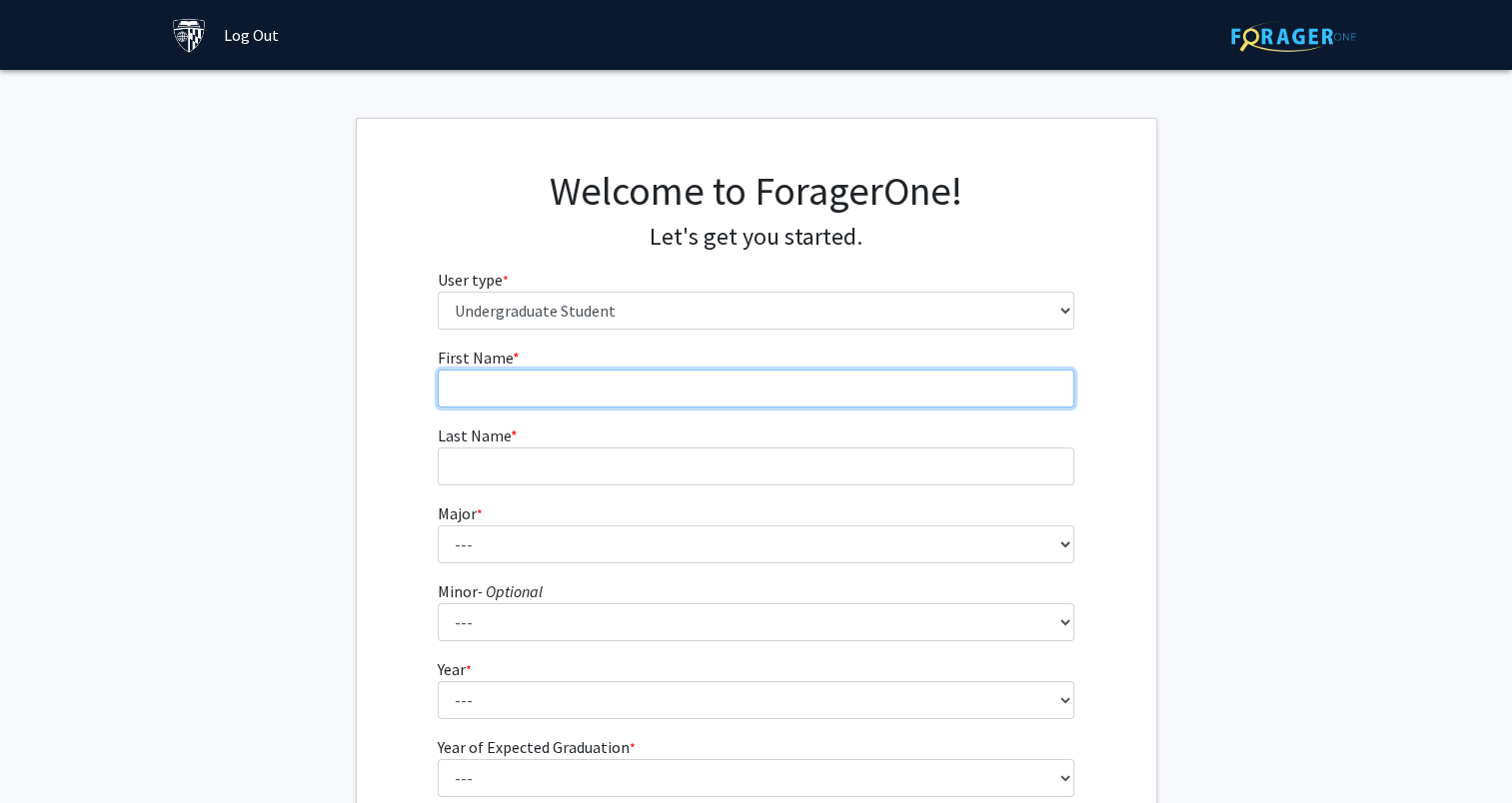 click on "First Name * required" at bounding box center [756, 389] 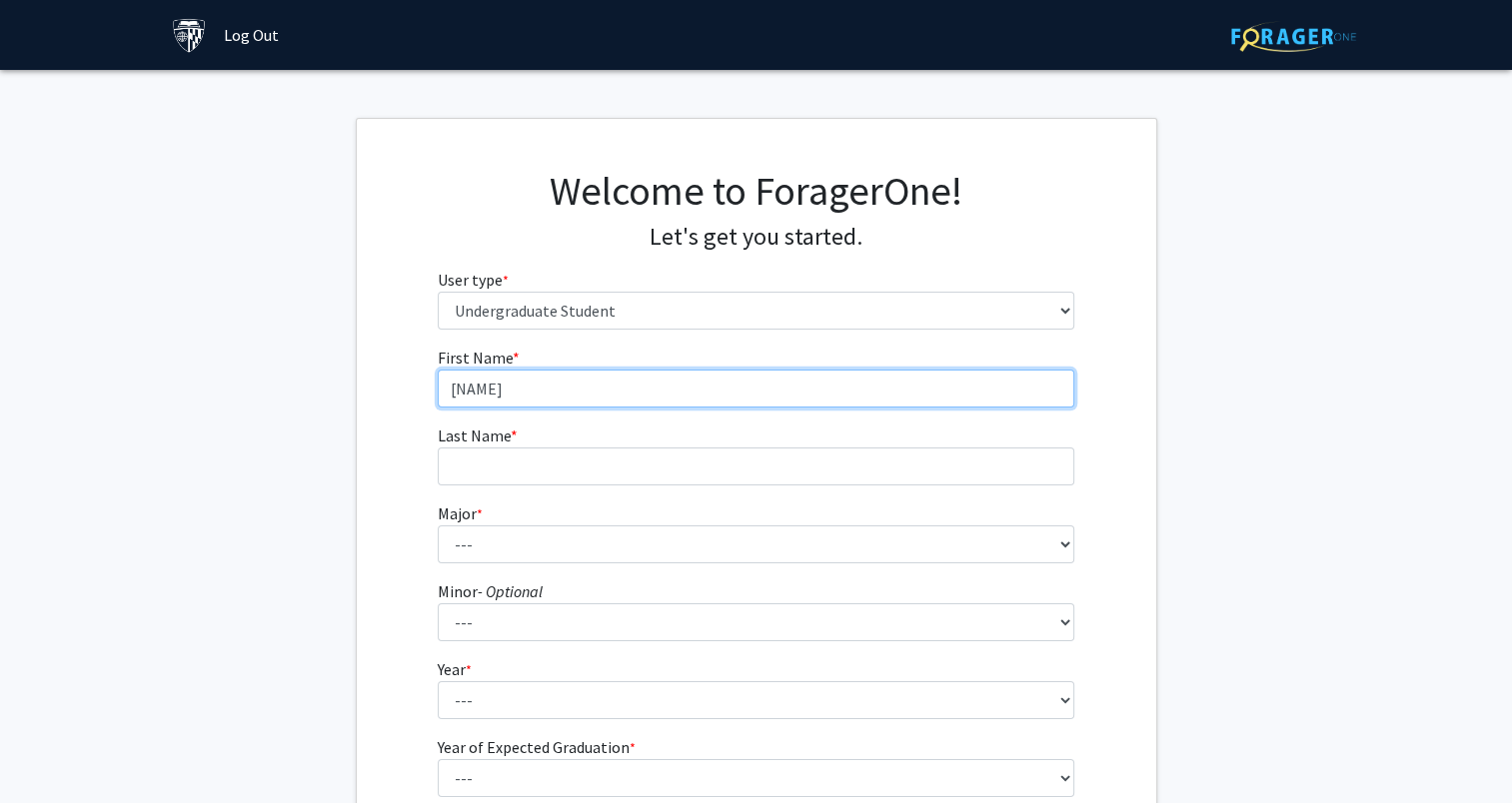 type on "[NAME]" 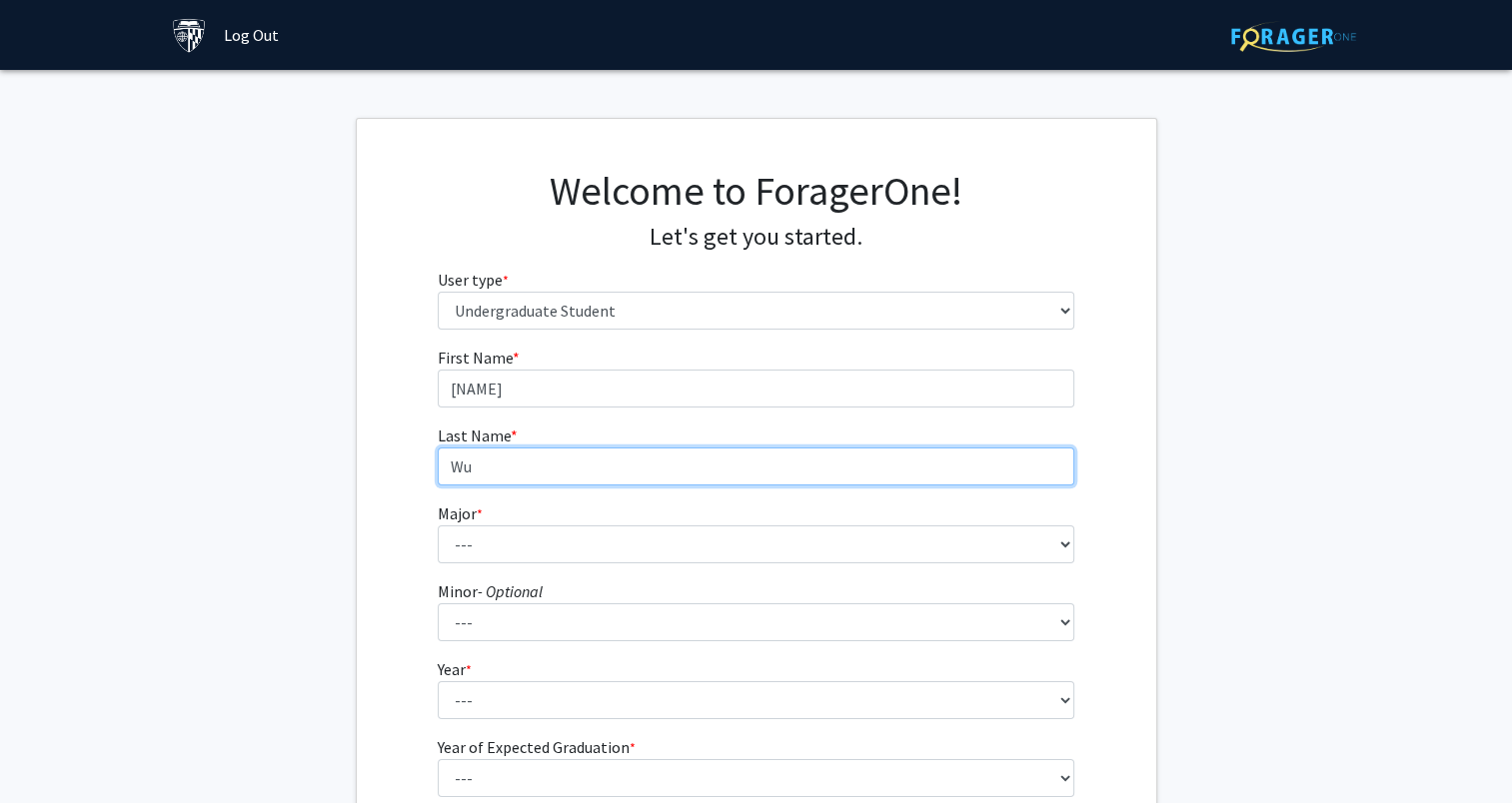 type on "Wu" 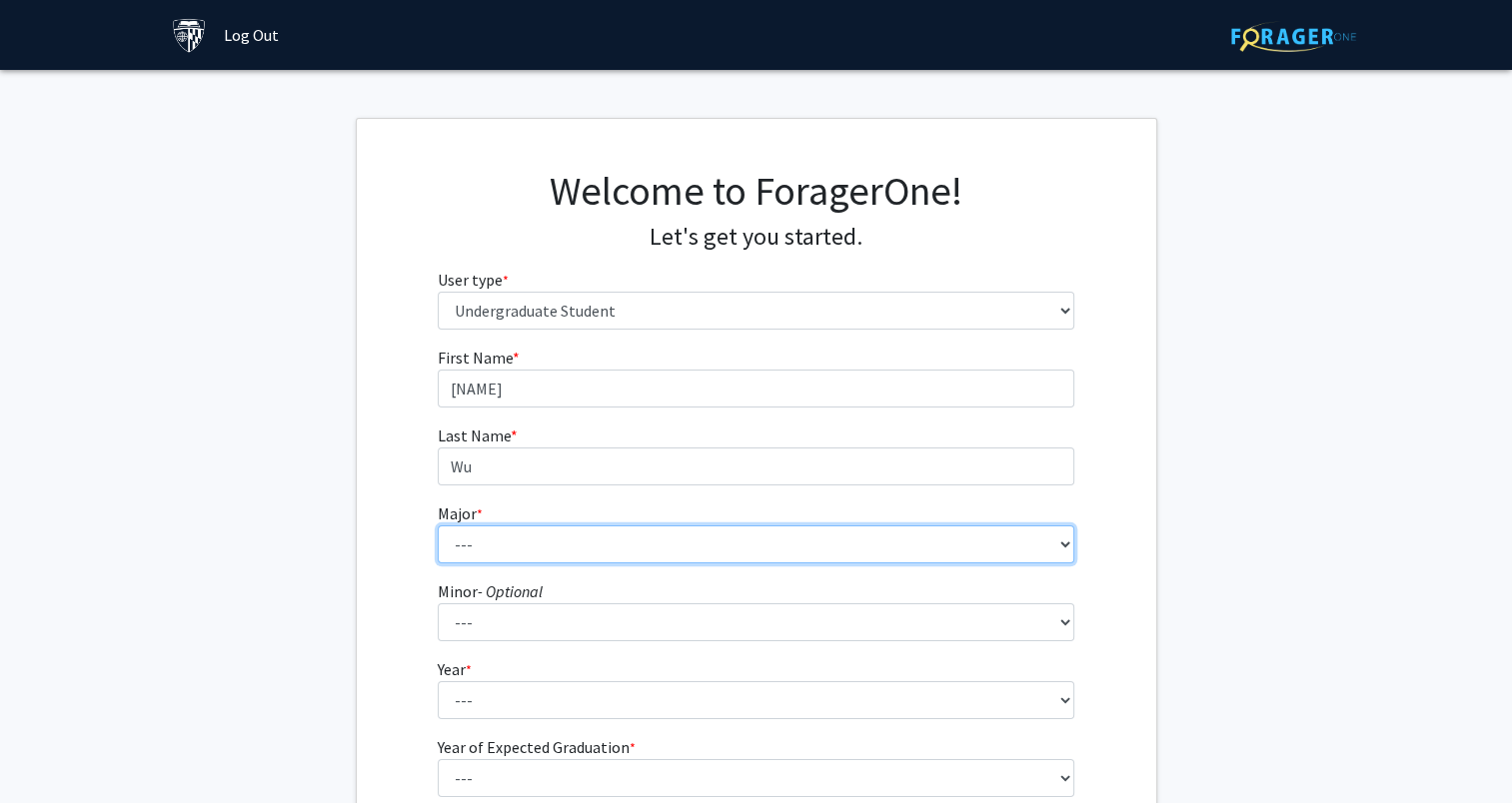 drag, startPoint x: 623, startPoint y: 534, endPoint x: 569, endPoint y: 544, distance: 54.91812 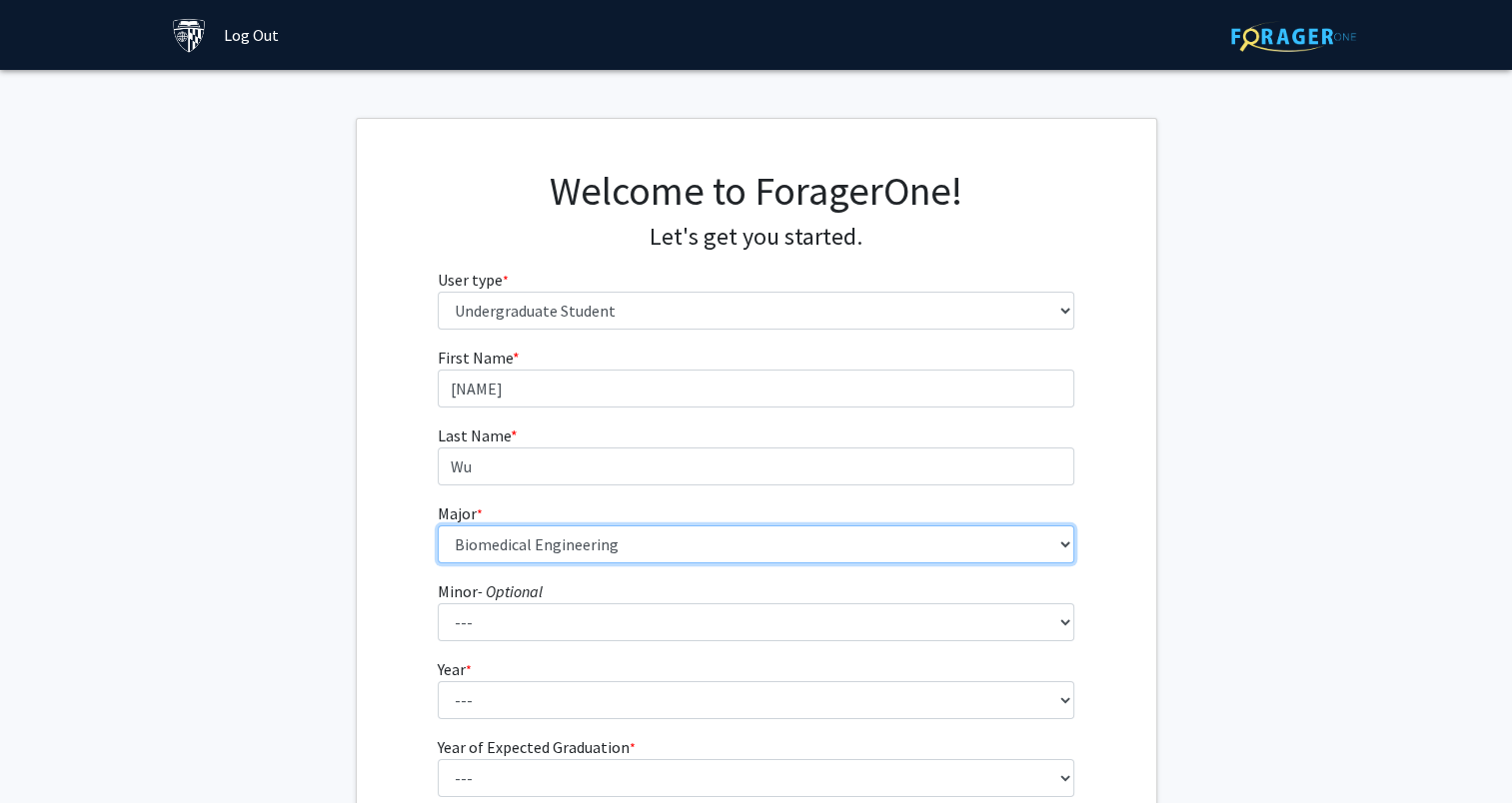 click on "---  Africana Studies   Anthropology   Applied Mathematics & Statistics   Archaeology   Behavioral Biology   Biology   Biomedical Engineering   Biophysics   Chemical & Biomolecular Engineering   Chemistry   Civil Engineering   Classics   Cognitive Science   Computer Engineering   Computer Science   Earth & Planetary Sciences   East Asian Studies   Economics   Electrical Engineering   Engineering Mechanics   English   Environmental Engineering   Environmental Science   Film & Media Studies   French   General Engineering   Geography   German   Global Environmental Change & Sustainability   History   History of Art   History of Science & Technology   Interdisciplinary Studies   International Studies   Italian   Latin American Studies   Materials Science & Engineering   Mathematics   Mechanical Engineering   Medicine, Science & the Humanities   Molecular & Cellular Biology   Music   Natural Sciences   Near Eastern Studies   Neuroscience   Philosophy   Physics   Political Science   Psychology   Romance Languages" at bounding box center [756, 544] 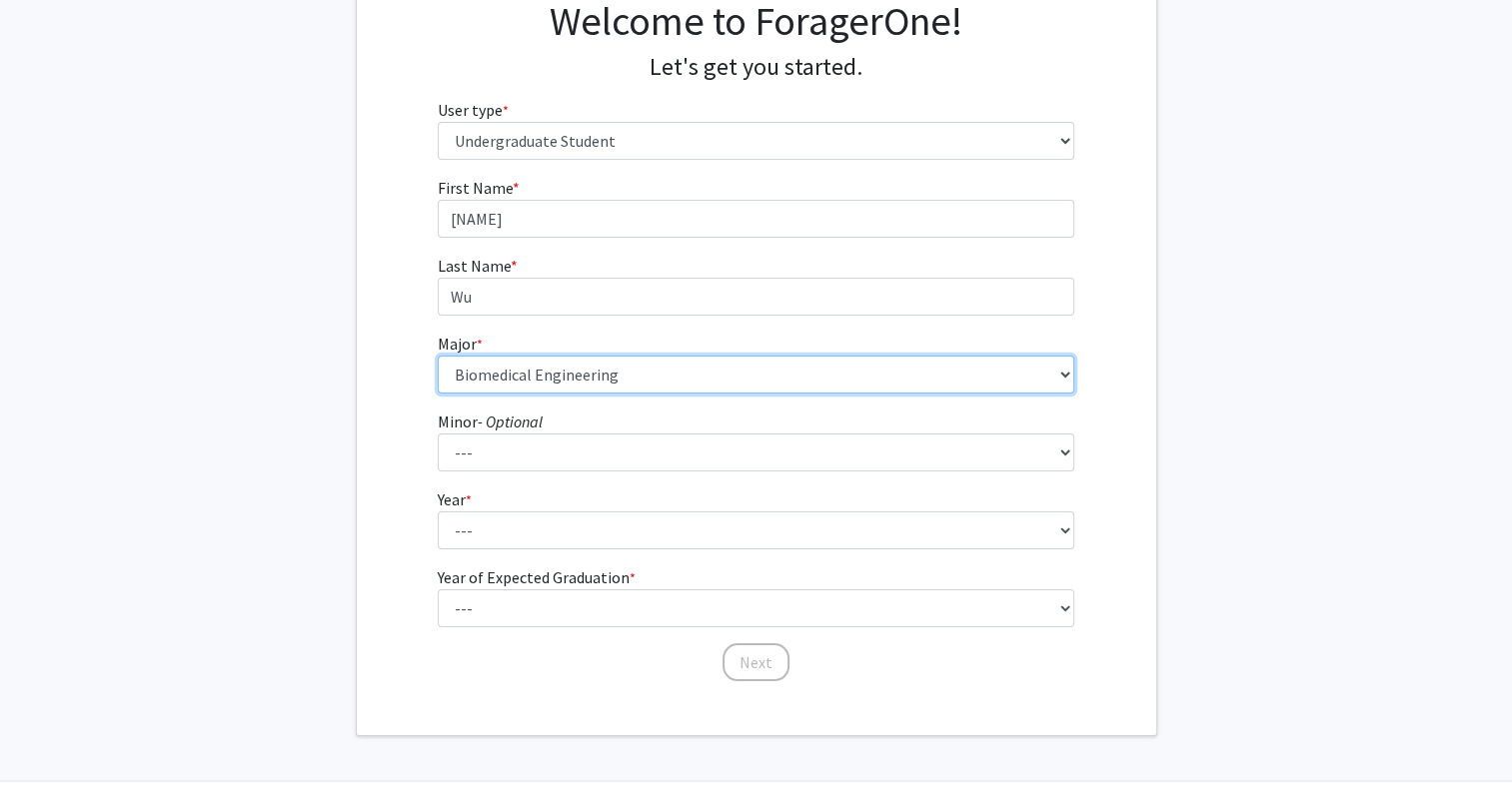 scroll, scrollTop: 172, scrollLeft: 0, axis: vertical 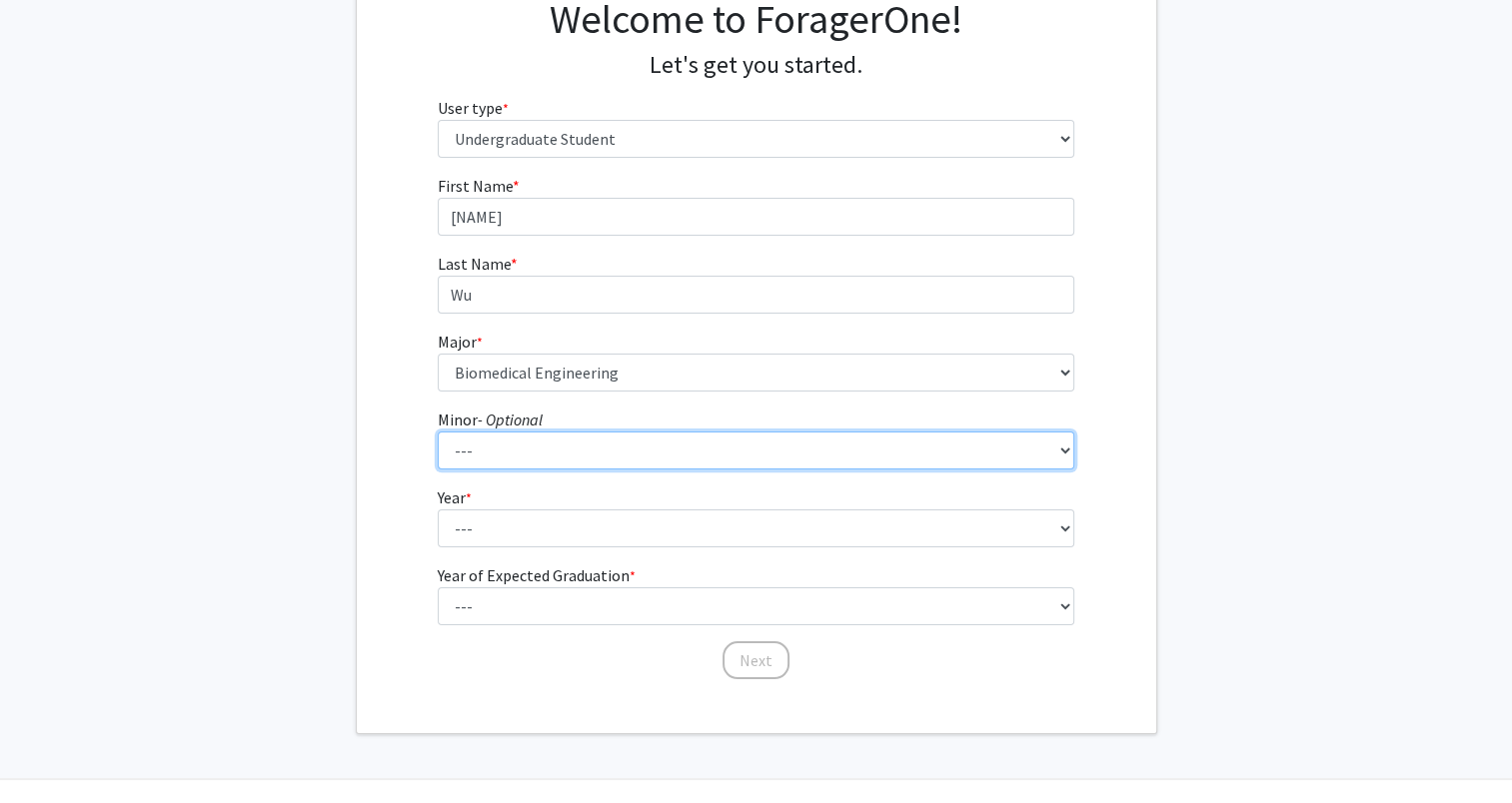 click on "---  Accounting and Financial Management   Africana Studies   Anthropology   Applied Mathematics & Statistics   Bioethics   Business   Civil Engineering   Classics   Computational Medicine   Computer Integrated Surgery   Computer Science   Earth & Planetary Sciences   Economics   Engineering for Sustainable Development   English   Entrepreneurship & Management   Environmental Engineering   Film & Media Studies   Financial Economics   French   German   Global Environmental Change & Sustainability   History   History of Art   History of Science & Technology   Islamic Studies   Italian   Jewish Studies   Latin American Studies   Linguistics   Marketing & Communications   Mathematics   Museums & Society   Music   Near Eastern Studies   Philosophy   Physics   Psychology   Robotics   Social Policy   Space Science & Engineering   Spanish for the Professions   Spanish Language & Hispanic Culture   Theatre Arts & Studies   Visual Arts   Women, Gender, and Sexuality" at bounding box center (756, 450) 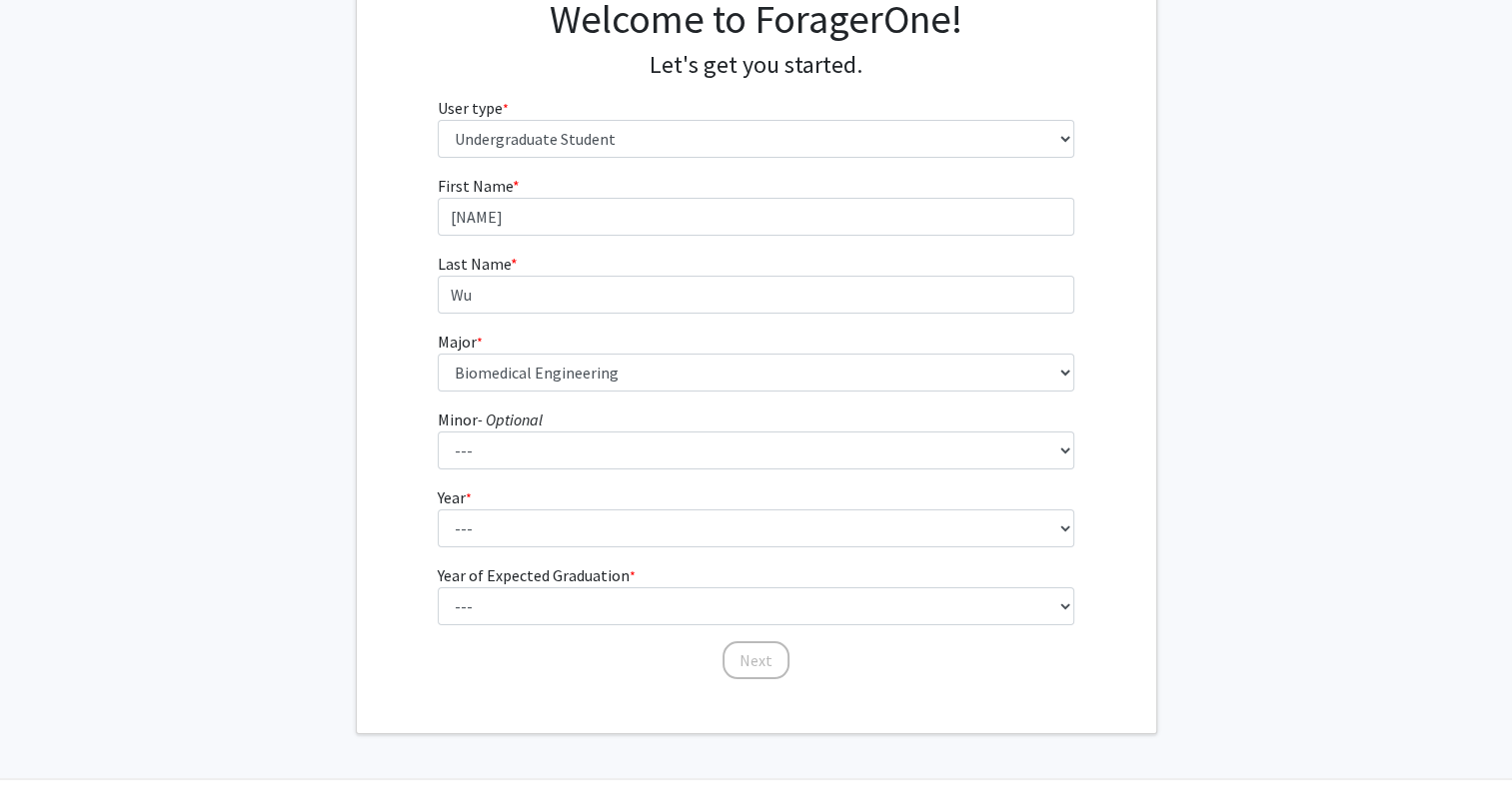 click on "First Name * required [NAME] Last Name * required [NAME] Major  * required ---  Africana Studies   Anthropology   Applied Mathematics & Statistics   Archaeology   Behavioral Biology   Biology   Biomedical Engineering   Biophysics   Chemical & Biomolecular Engineering   Chemistry   Civil Engineering   Classics   Cognitive Science   Computer Engineering   Computer Science   Earth & Planetary Sciences   East Asian Studies   Economics   Electrical Engineering   Engineering Mechanics   English   Environmental Engineering   Environmental Science   Film & Media Studies   French   General Engineering   Geography   German   Global Environmental Change & Sustainability   History   History of Art   History of Science & Technology   Interdisciplinary Studies   International Studies   Italian   Latin American Studies   Materials Science & Engineering   Mathematics   Mechanical Engineering   Medicine, Science & the Humanities   Molecular & Cellular Biology   Music   Natural Sciences   Near Eastern Studies   Neuroscience  *" at bounding box center (756, 427) 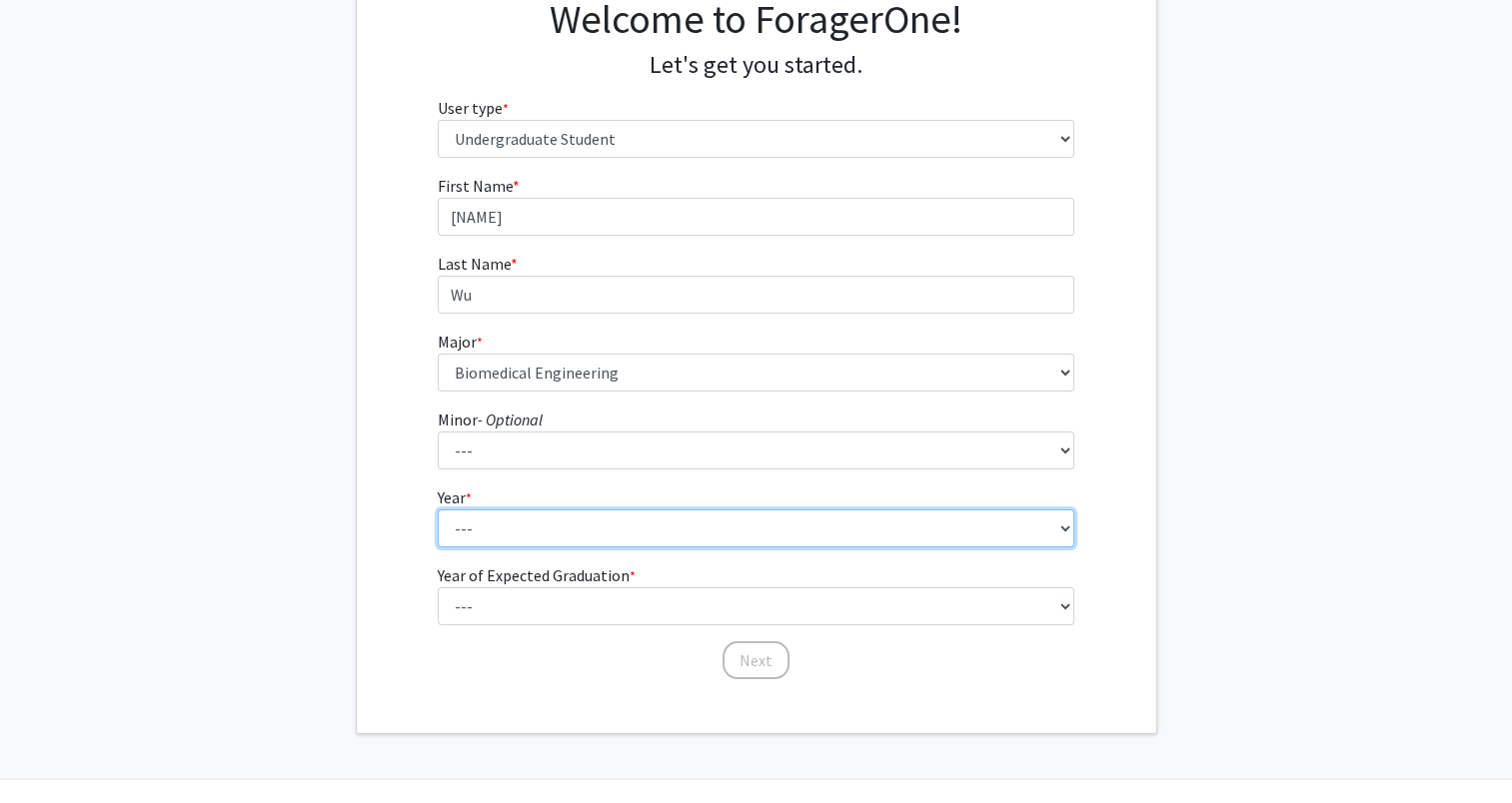 click on "---  First-year   Sophomore   Junior   Senior   Postbaccalaureate Certificate" at bounding box center [756, 528] 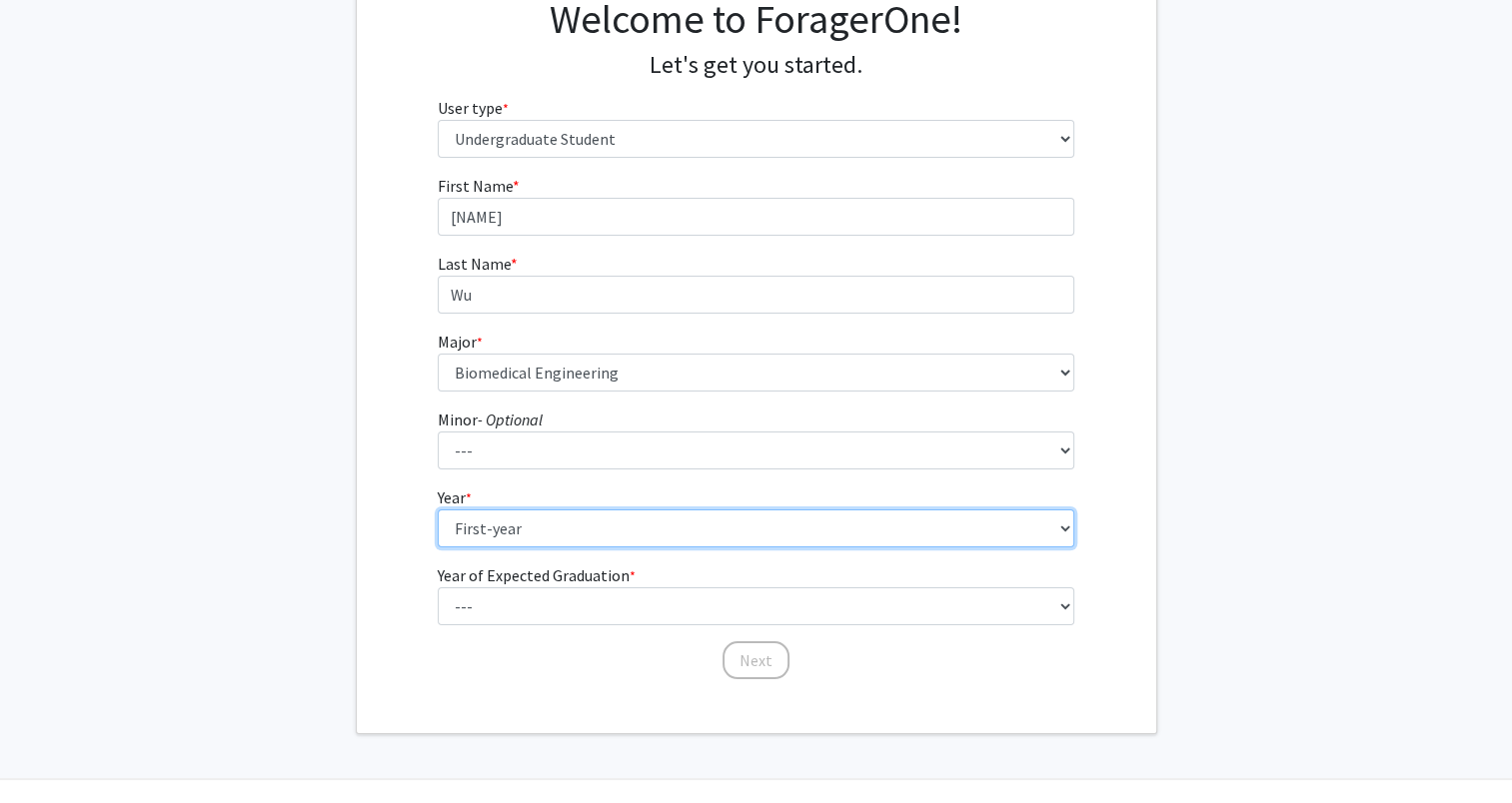 click on "---  First-year   Sophomore   Junior   Senior   Postbaccalaureate Certificate" at bounding box center (756, 528) 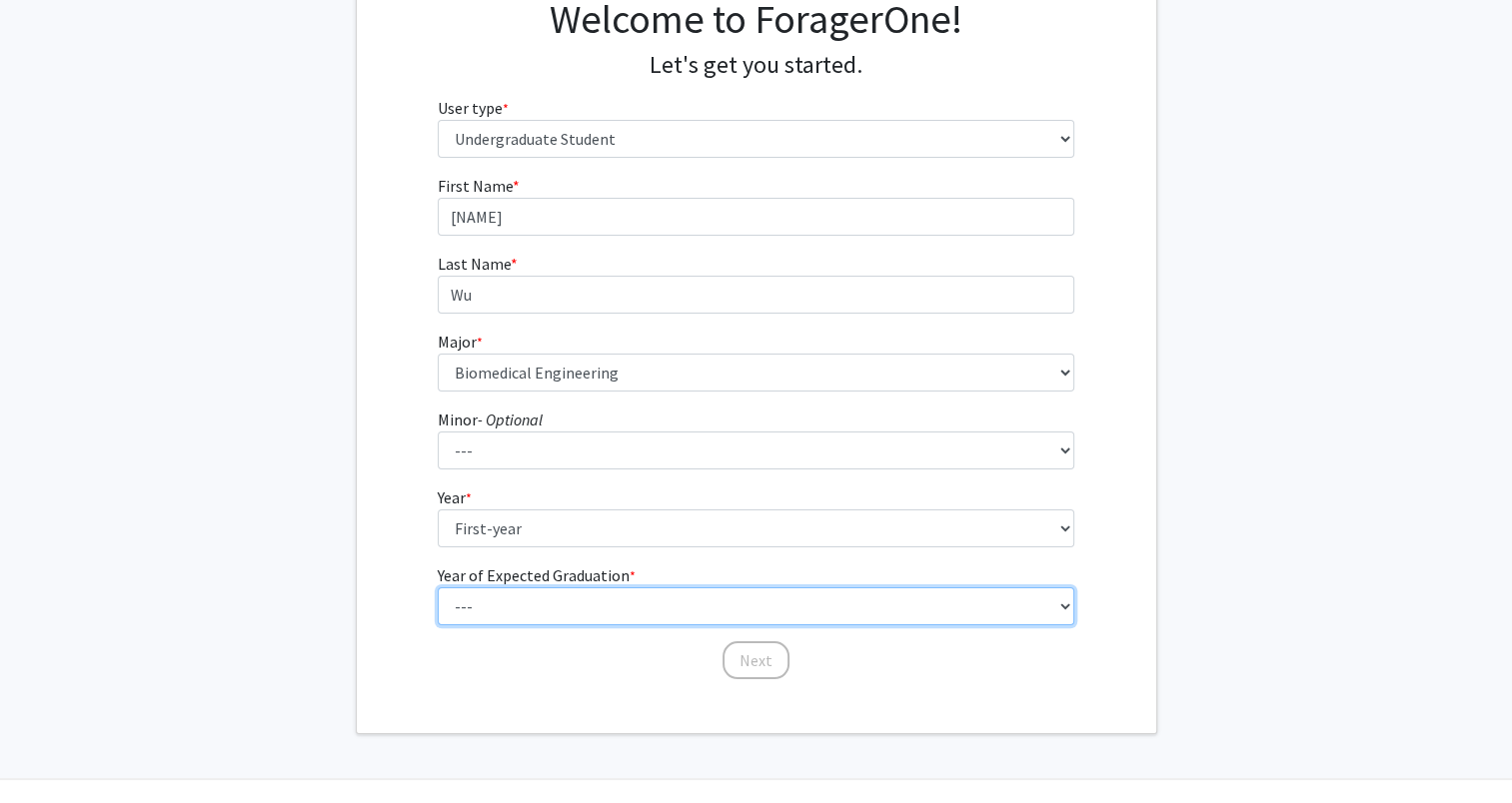 click on "---  2025   2026   2027   2028   2029   2030   2031   2032   2033   2034" at bounding box center (756, 606) 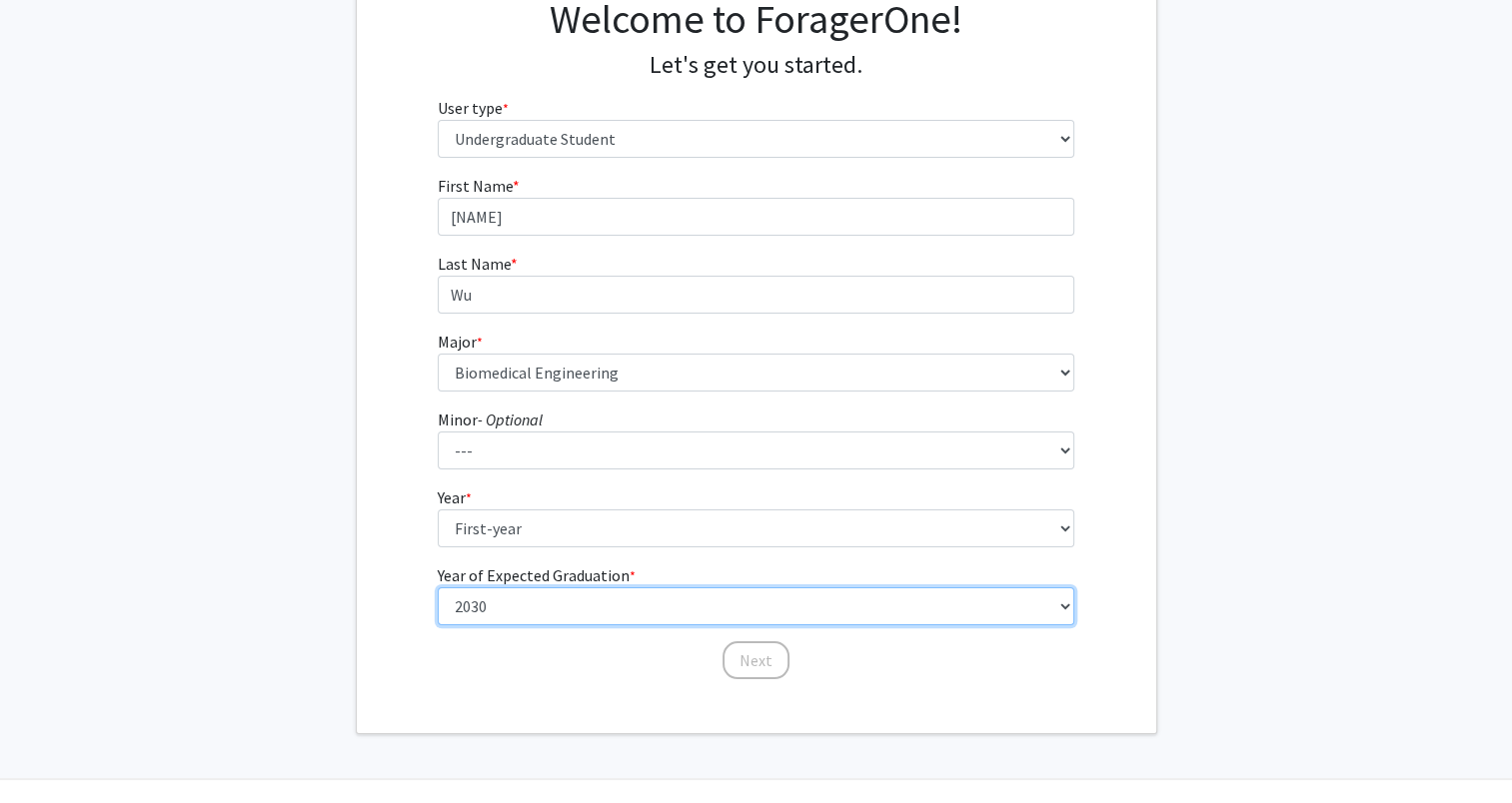 click on "---  2025   2026   2027   2028   2029   2030   2031   2032   2033   2034" at bounding box center (756, 606) 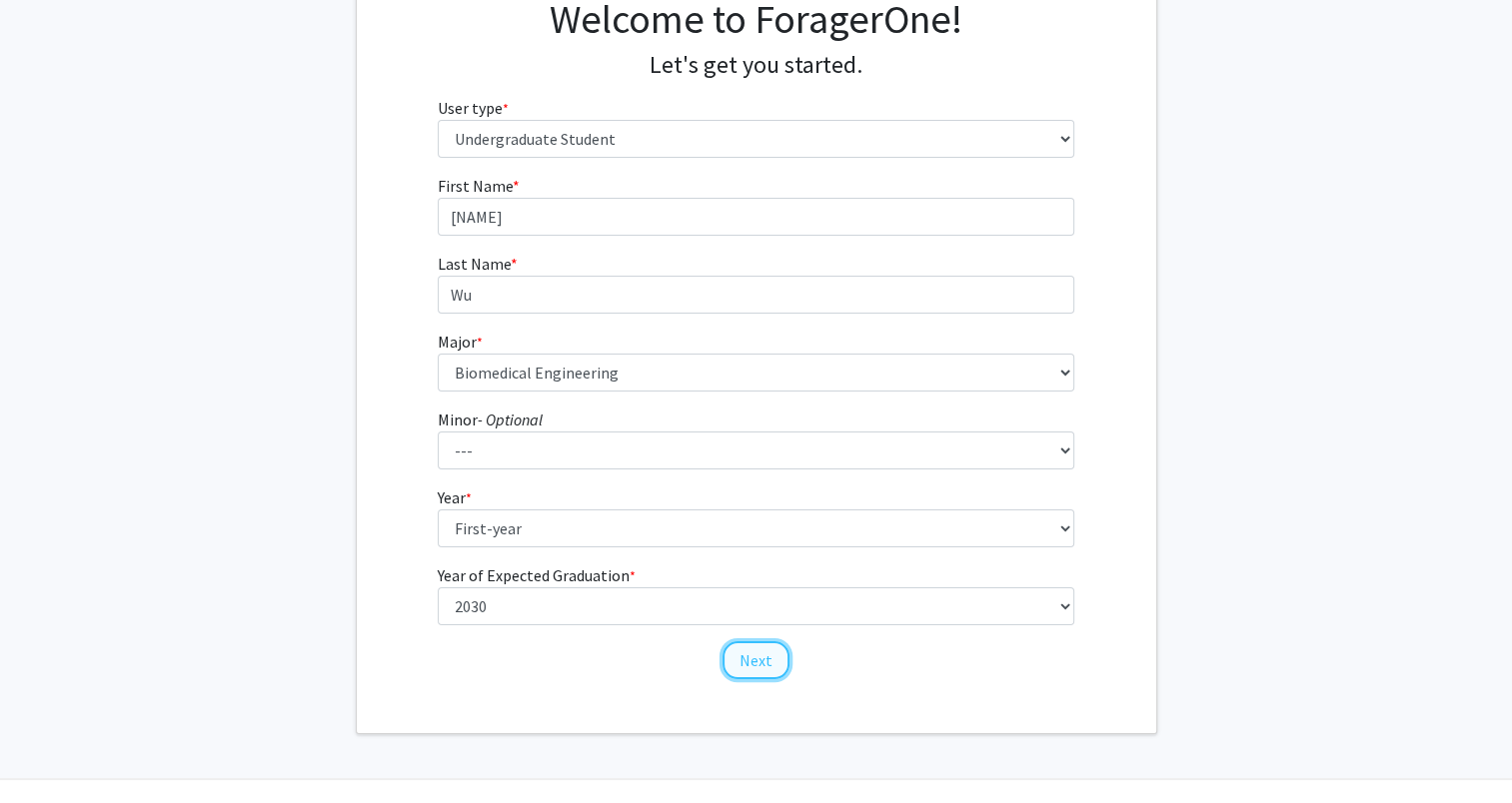 click on "Next" at bounding box center (756, 660) 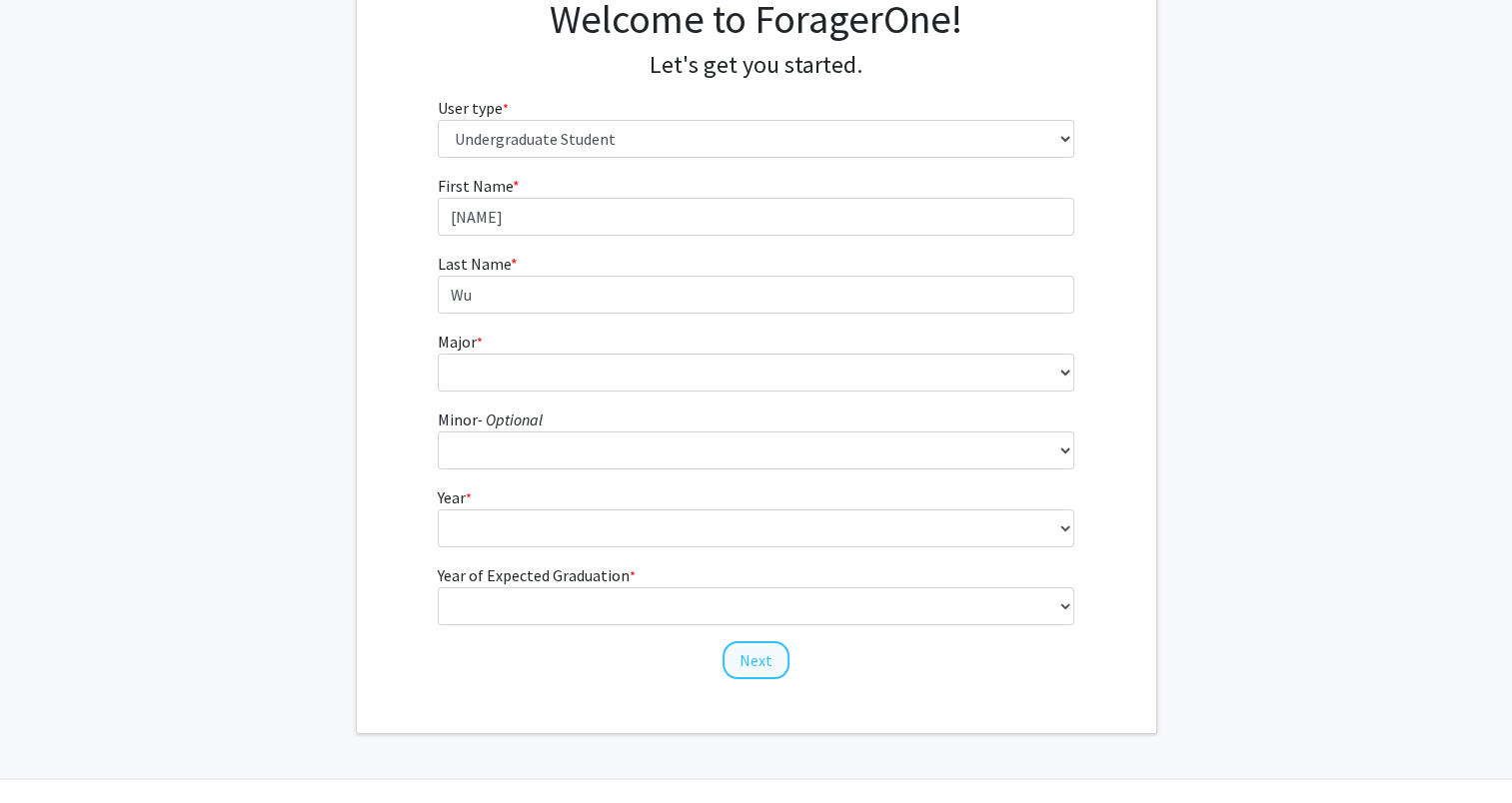scroll, scrollTop: 0, scrollLeft: 0, axis: both 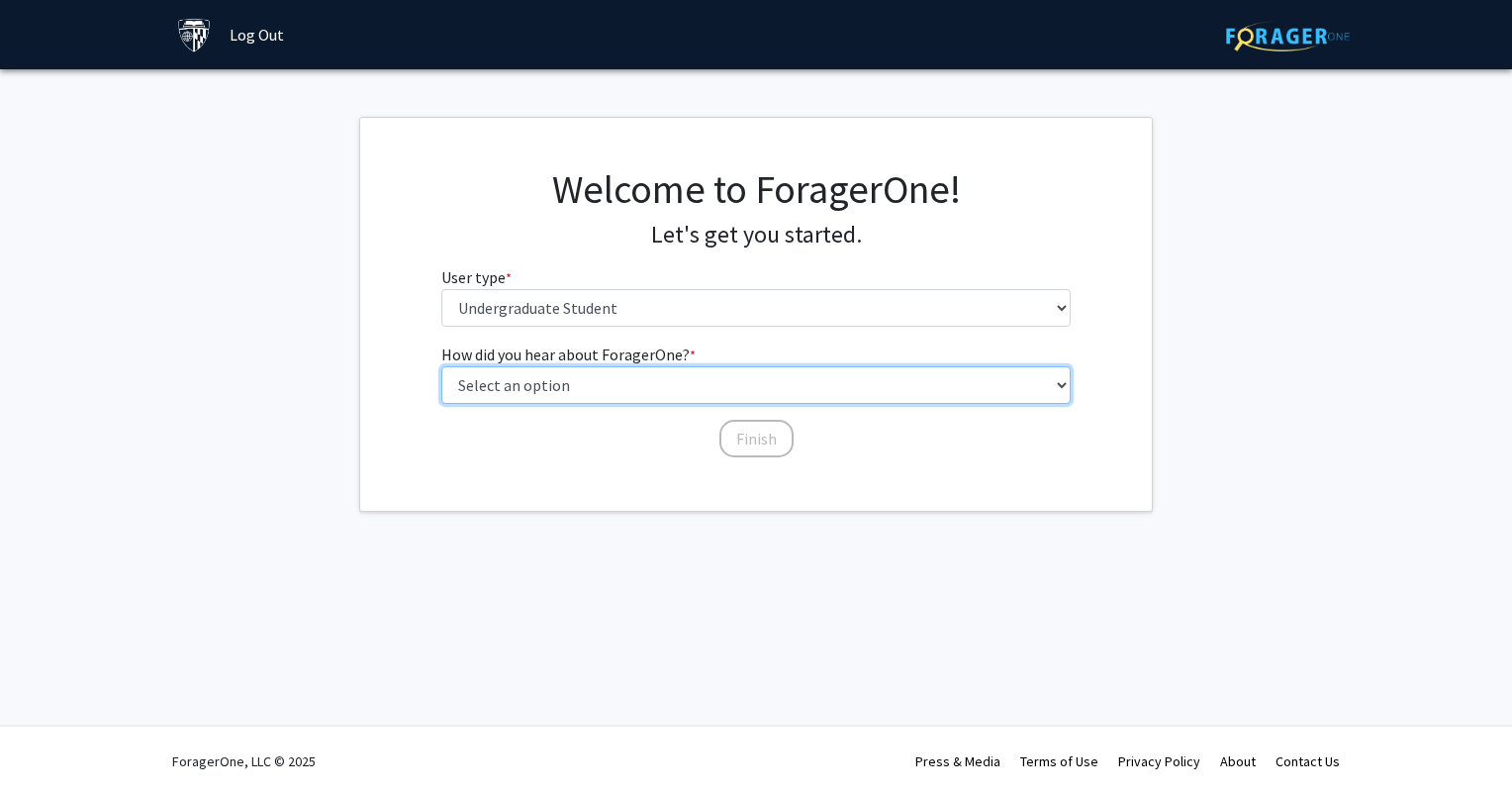 click on "Select an option  Peer/student recommendation   Faculty/staff recommendation   University website   University email or newsletter   Other" at bounding box center [756, 385] 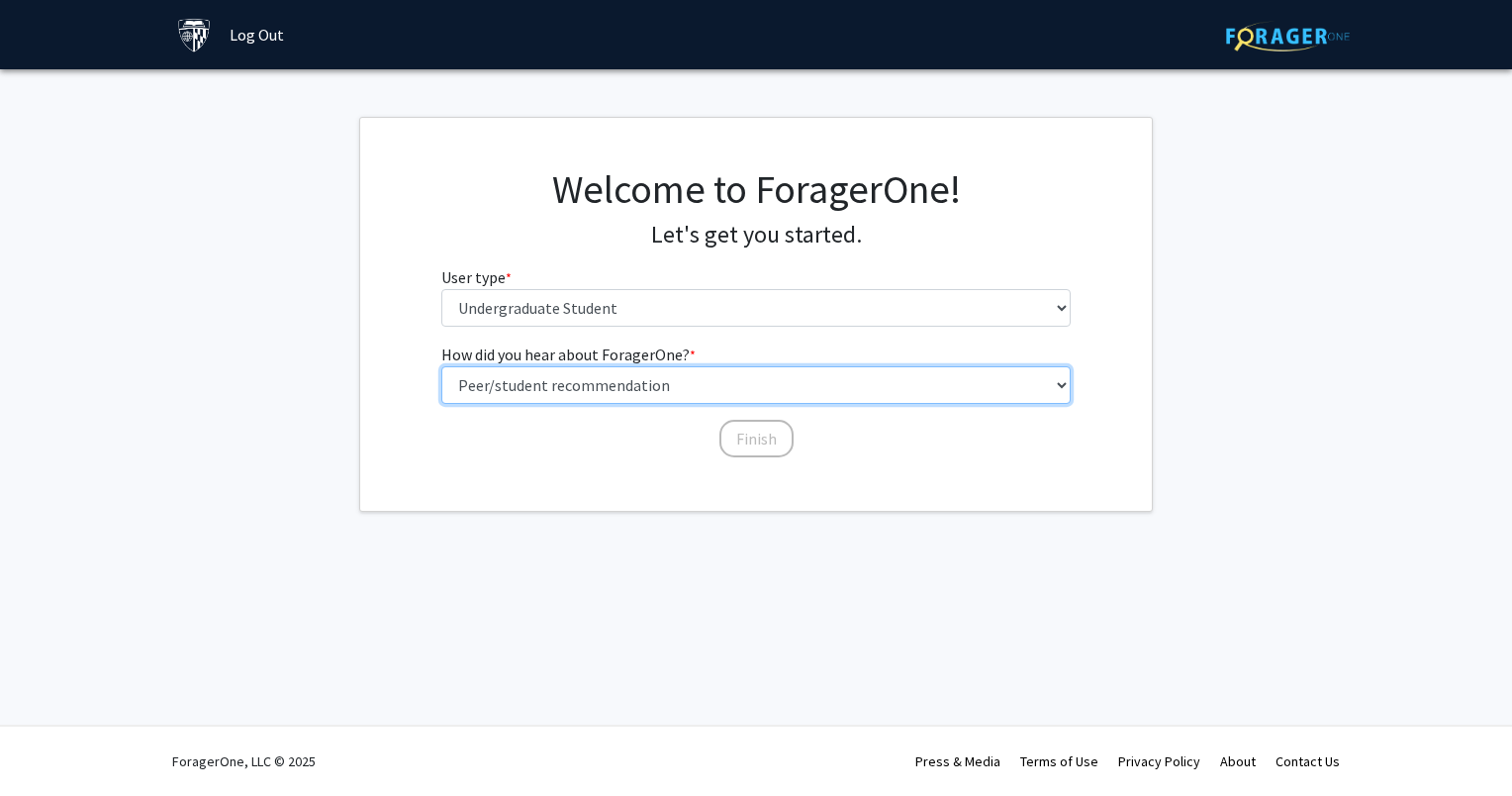 click on "Select an option  Peer/student recommendation   Faculty/staff recommendation   University website   University email or newsletter   Other" at bounding box center [756, 385] 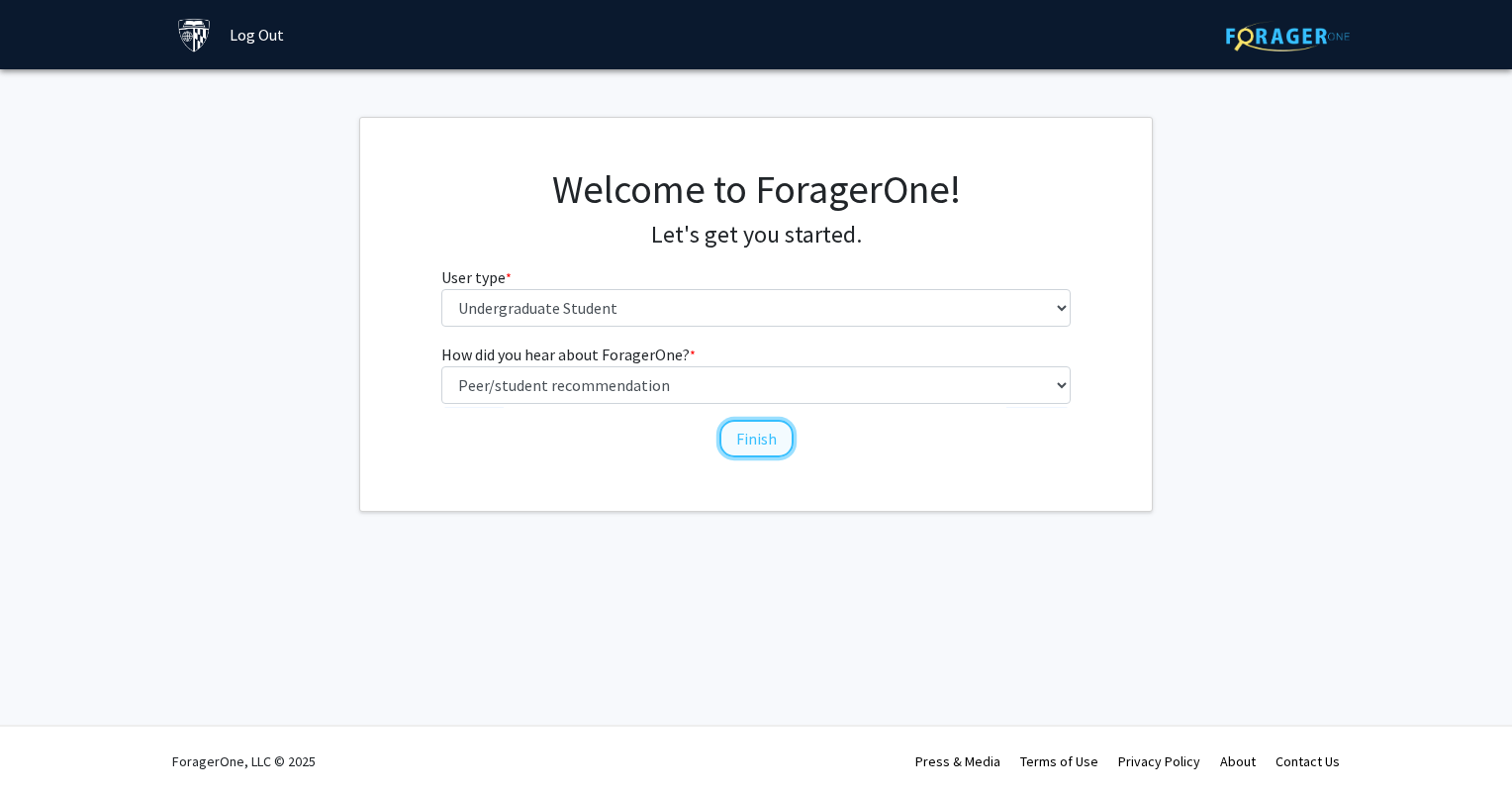 click on "Finish" at bounding box center [756, 439] 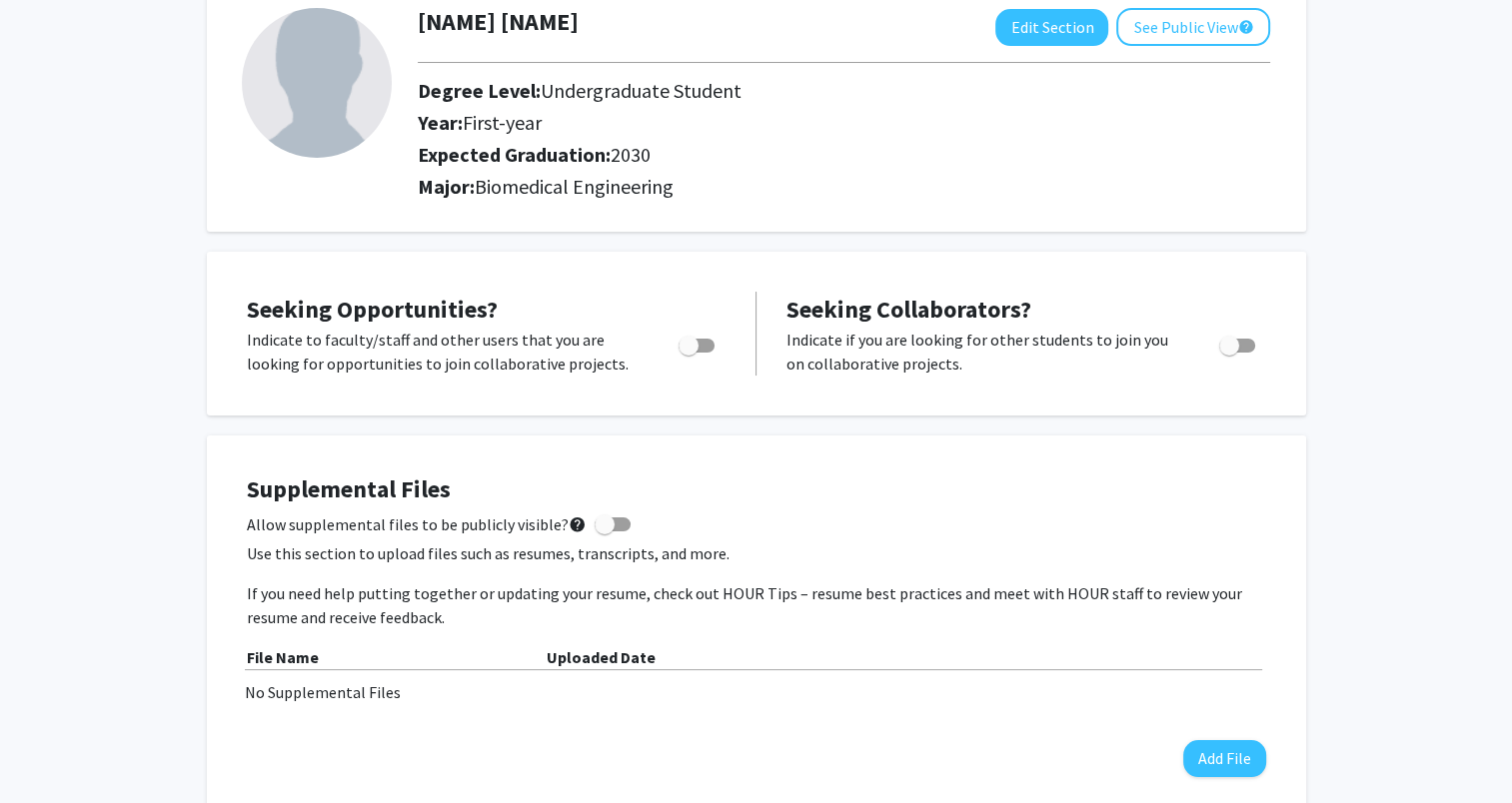 scroll, scrollTop: 132, scrollLeft: 0, axis: vertical 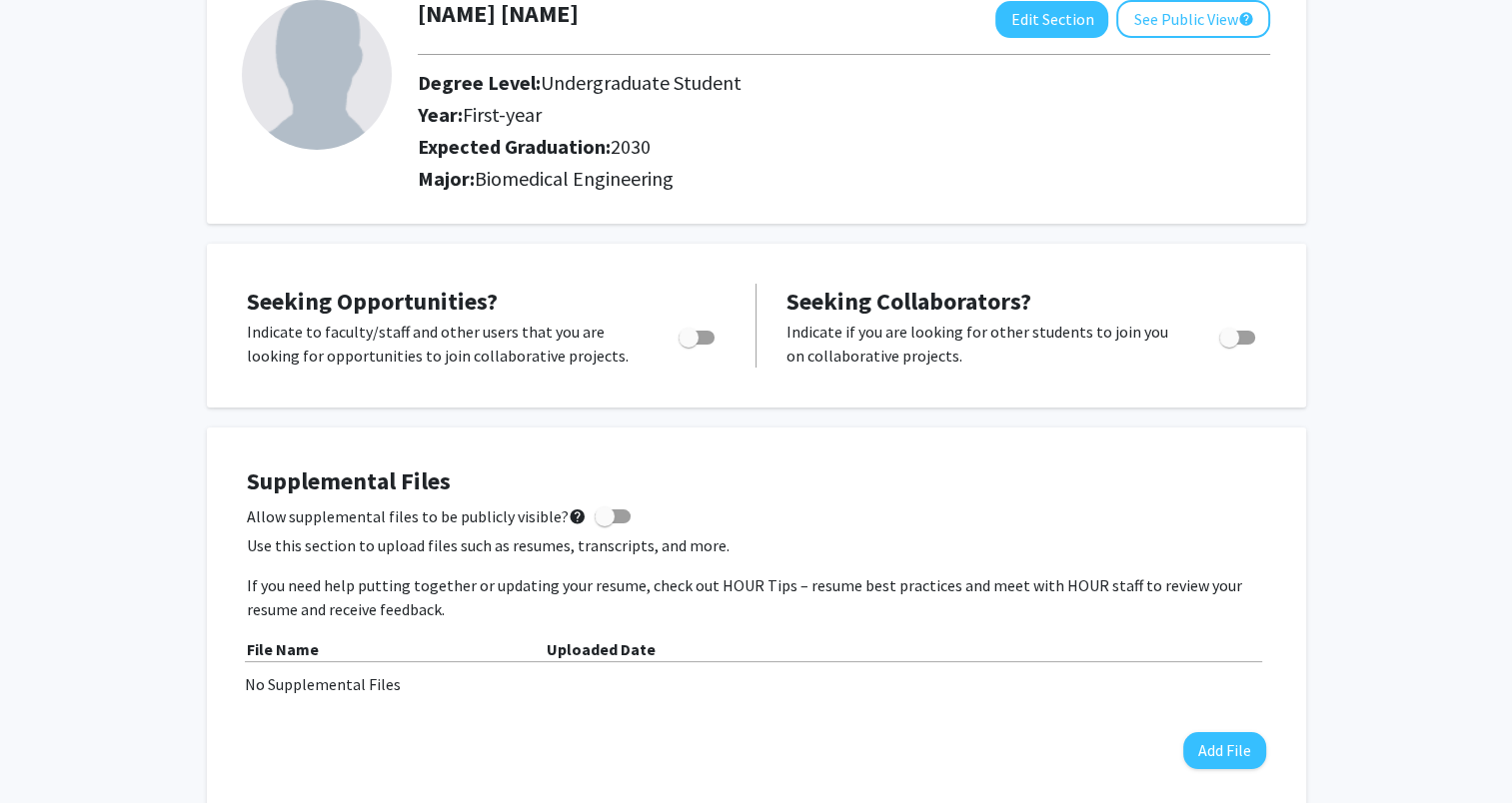 click at bounding box center (689, 338) 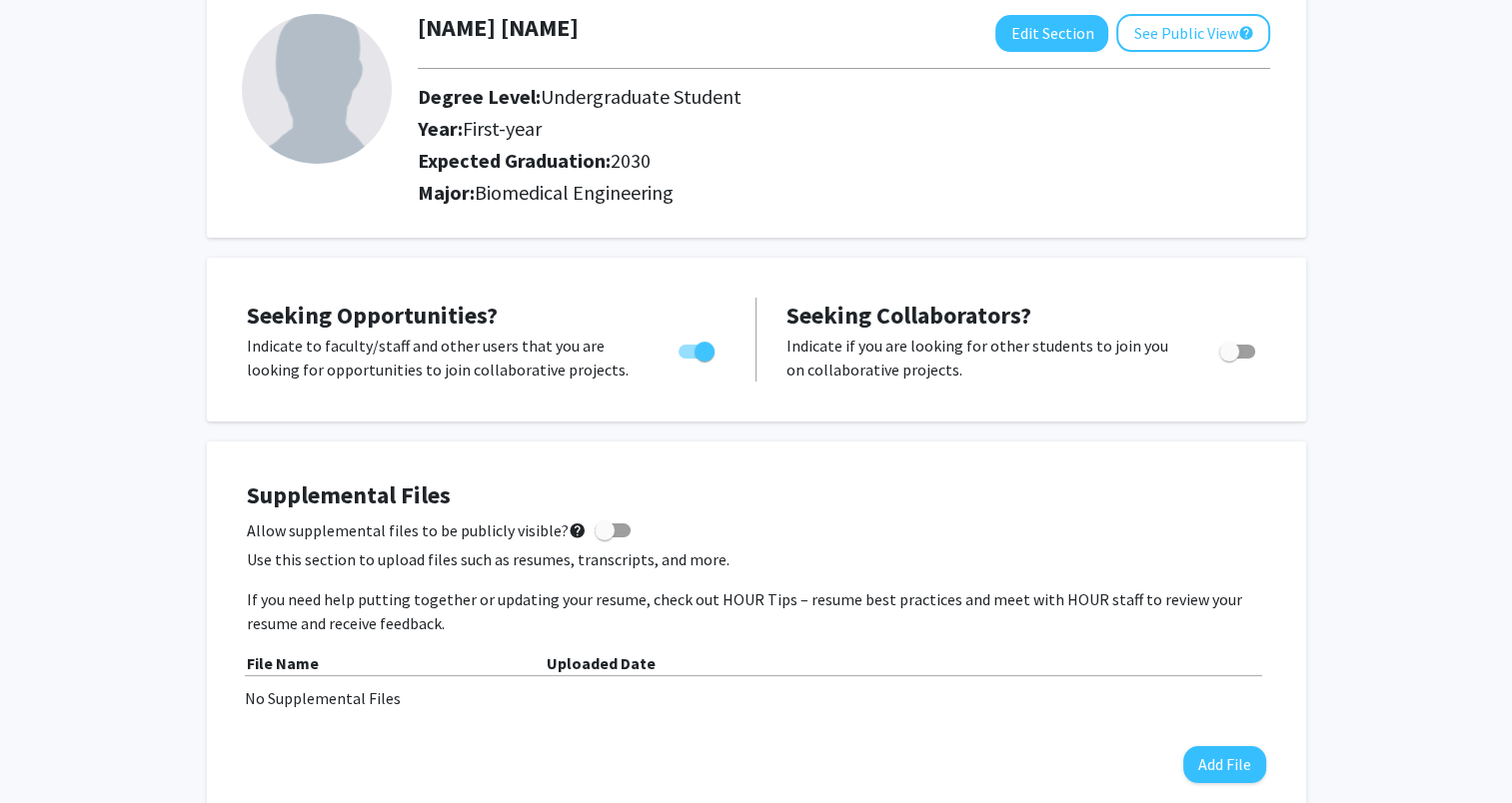 scroll, scrollTop: 0, scrollLeft: 0, axis: both 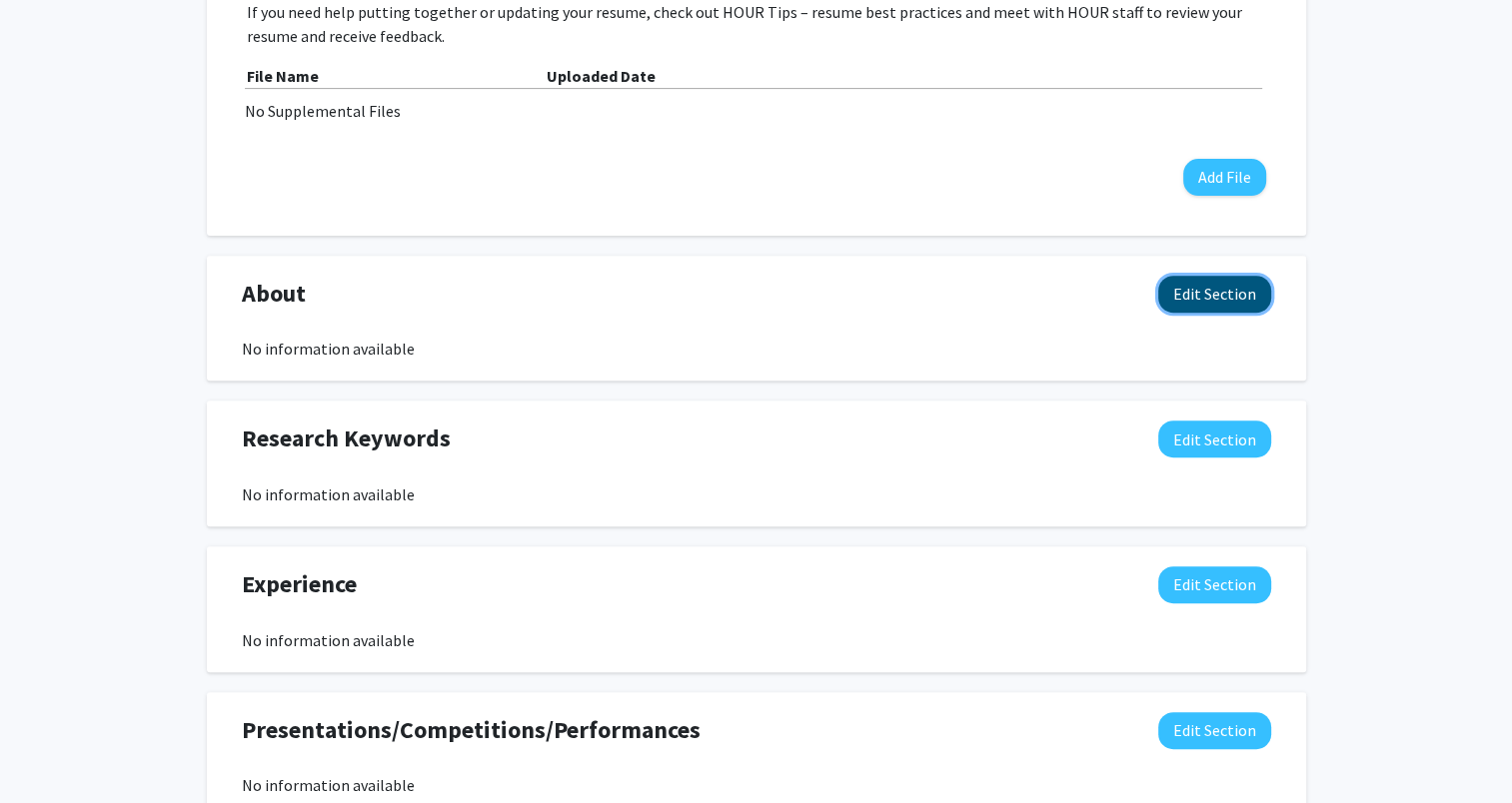 click on "Edit Section" at bounding box center (1214, 294) 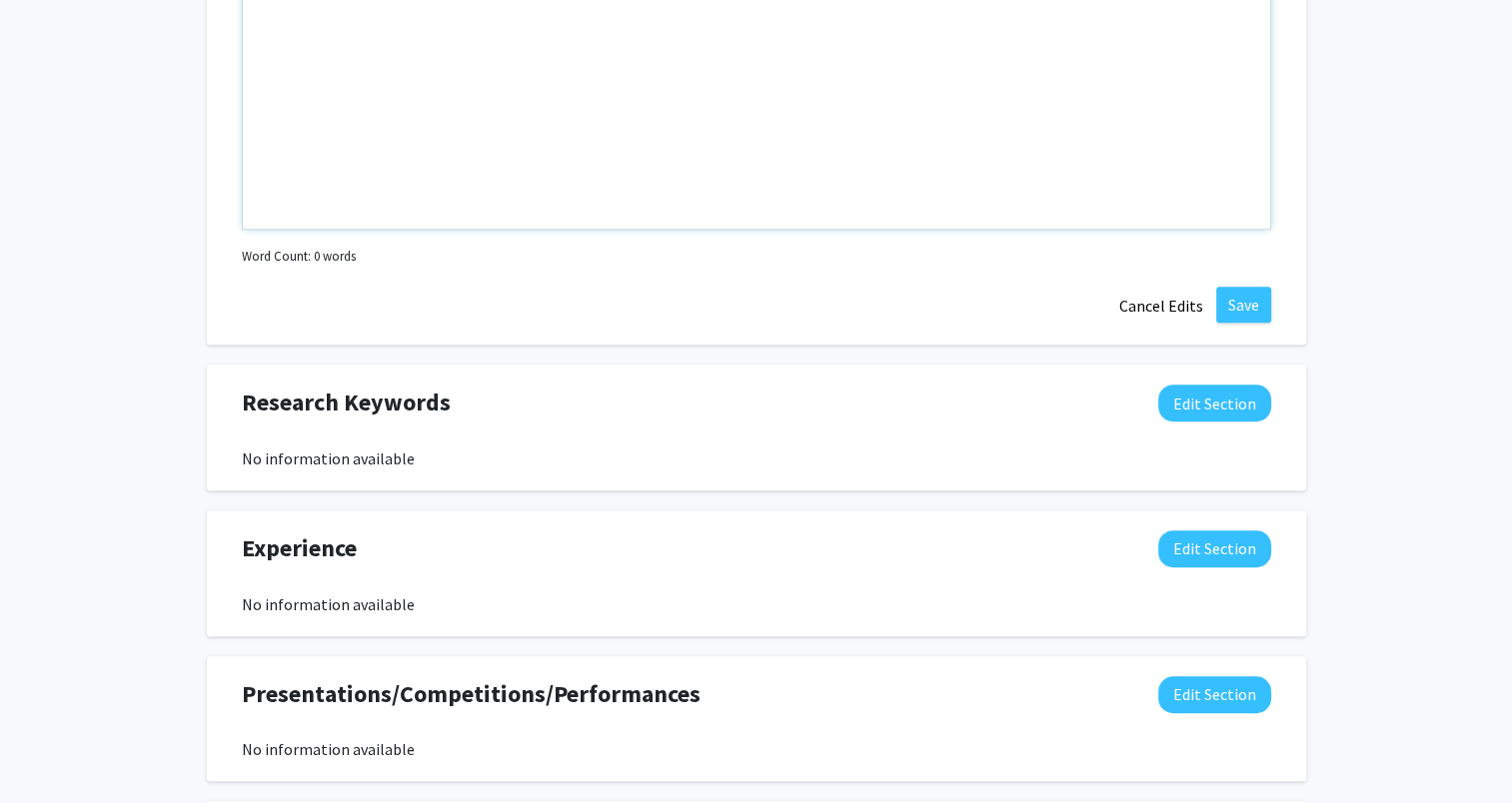 scroll, scrollTop: 1183, scrollLeft: 0, axis: vertical 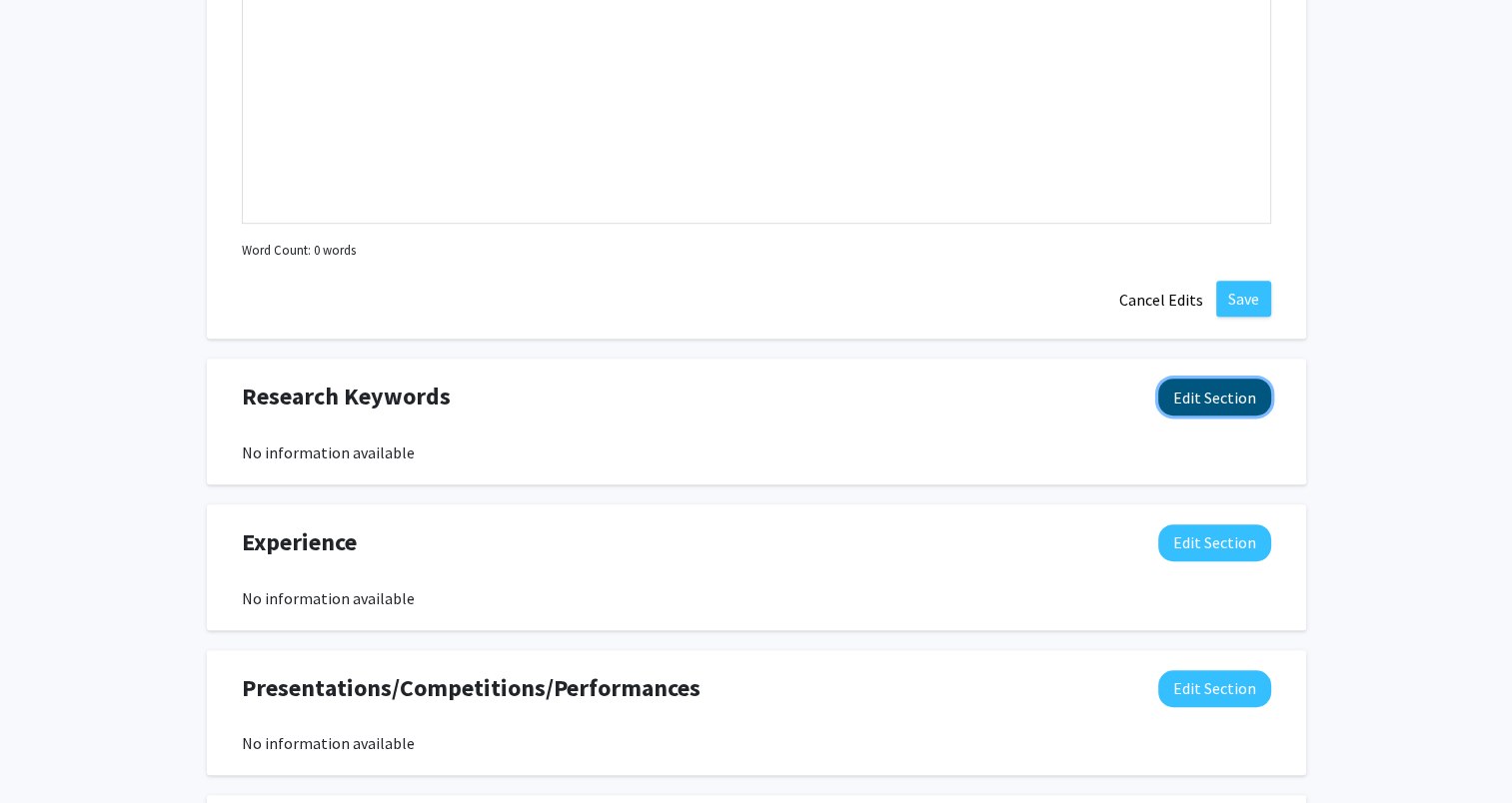 click on "Edit Section" at bounding box center (1214, 397) 